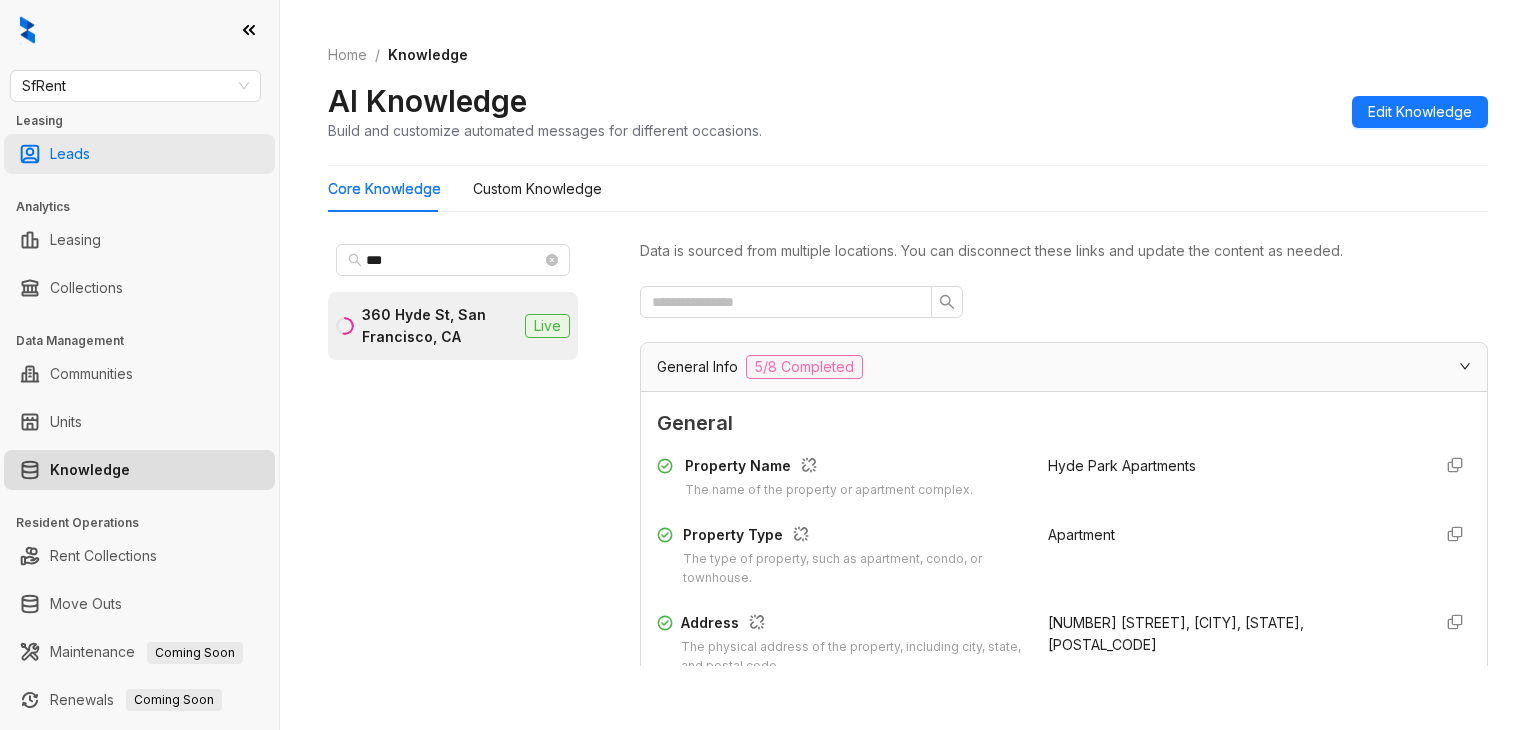 scroll, scrollTop: 0, scrollLeft: 0, axis: both 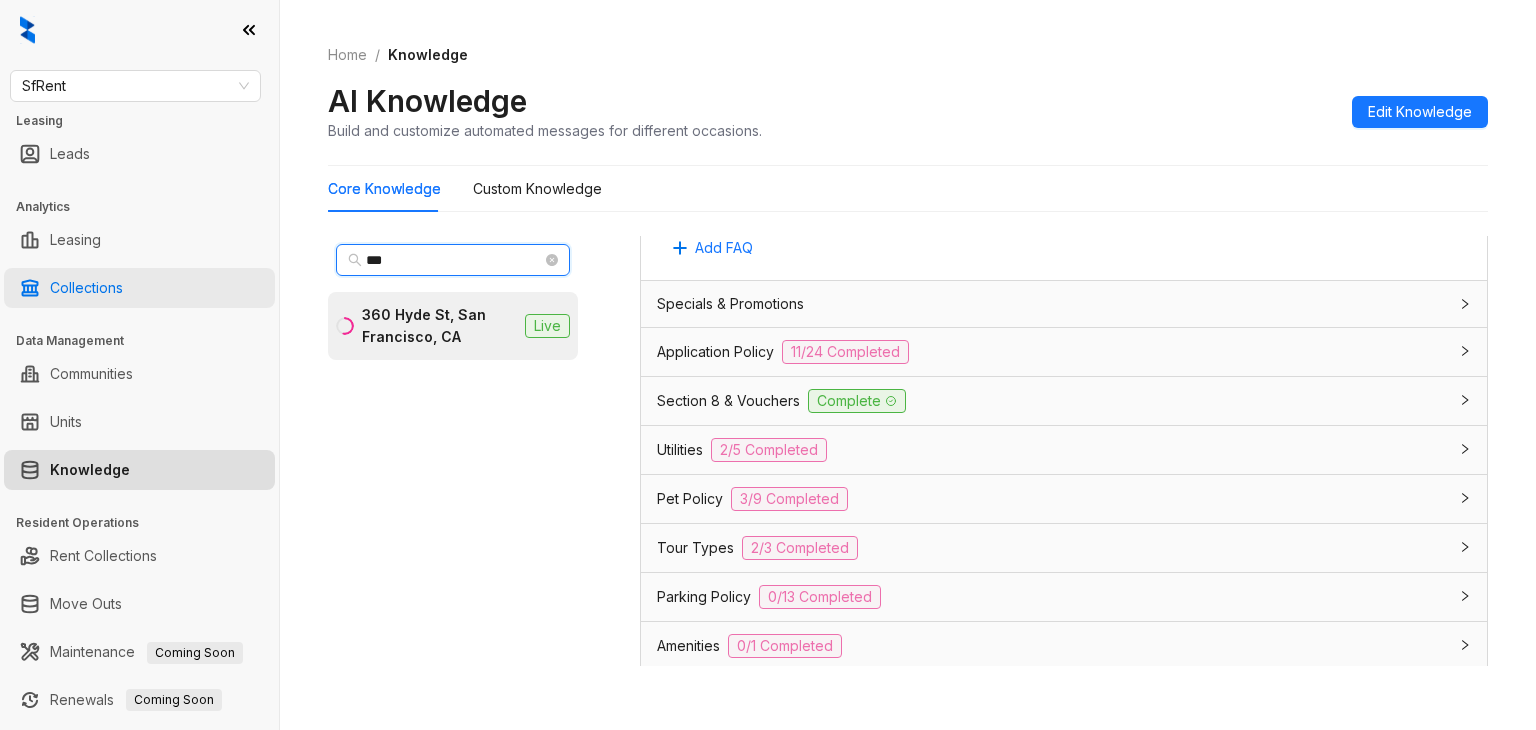 click on "SfRent Leasing Leads Analytics Leasing Collections Data Management Communities Units Knowledge Resident Operations Rent Collections Move Outs Maintenance Coming Soon Renewals Coming Soon Admin & Configurations Team Voice AI Home  /  Knowledge AI Knowledge Build and customize automated messages for different occasions. Edit Knowledge Core Knowledge Custom Knowledge *** 360 Hyde St, San Francisco, CA Live Data is sourced from multiple locations. You can disconnect these links and update the content as needed. General Info 5/8 Completed General Property Name The name of the property or apartment complex. Hyde Park Apartments Property Type The type of property, such as apartment, condo, or townhouse. Apartment Address The physical address of the property, including city, state, and postal code. 360 Hyde St, San Francisco, CA, 94109 Phone Number The contact phone number for the property or leasing office. Not Specified Community Email The general email address for the property or community inquiries. Not Specified" at bounding box center (768, 365) 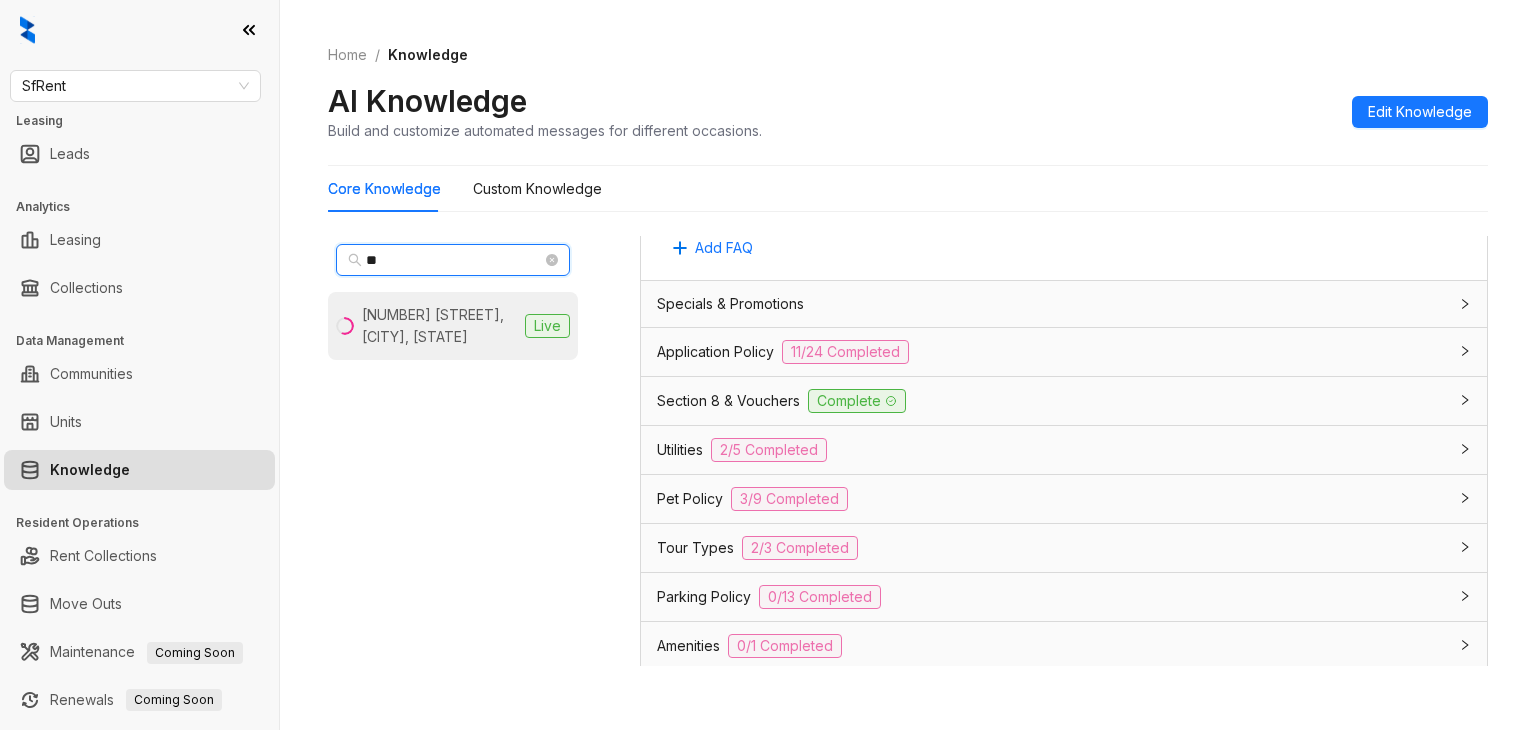 type on "**" 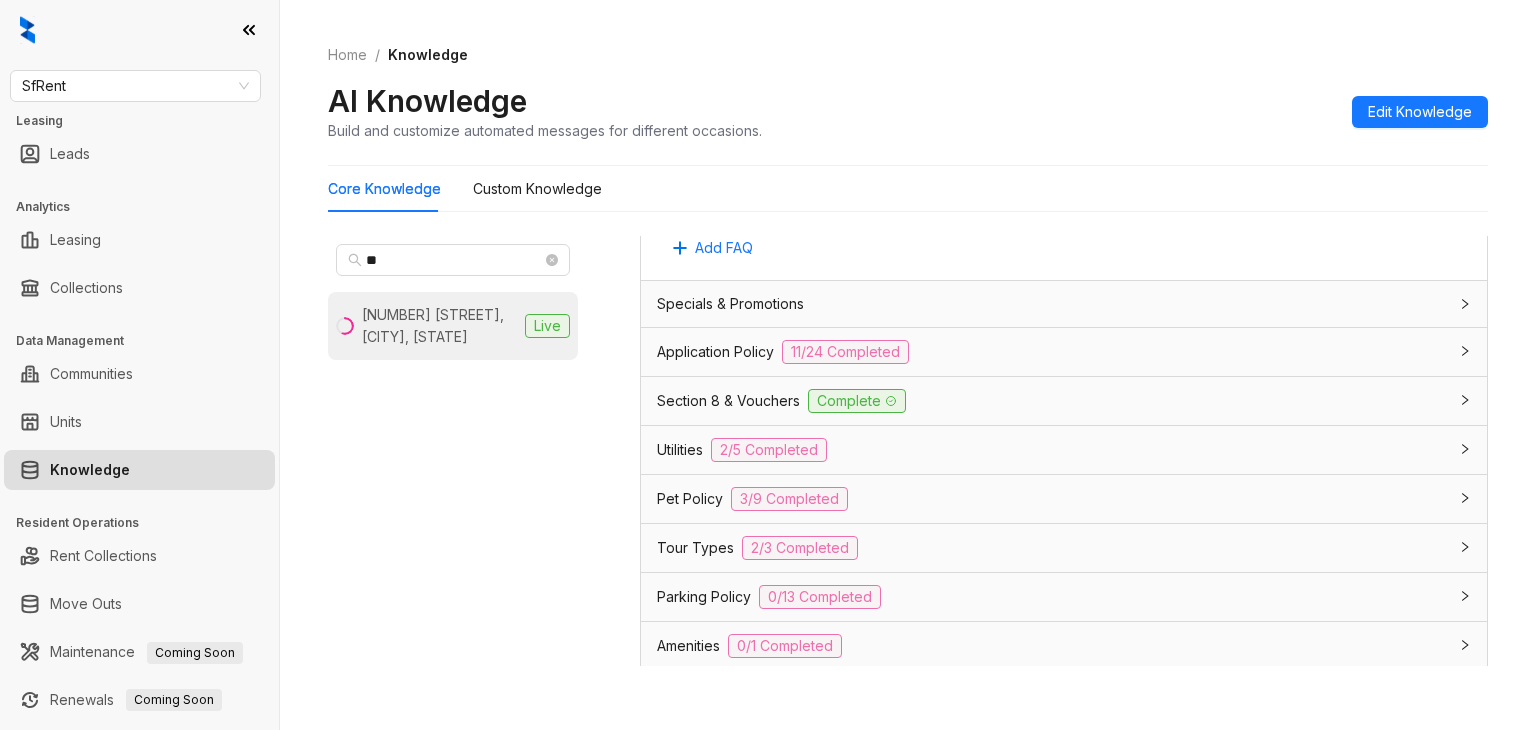 click on "411 Fairmount Ave, Oakland, CA" at bounding box center [439, 326] 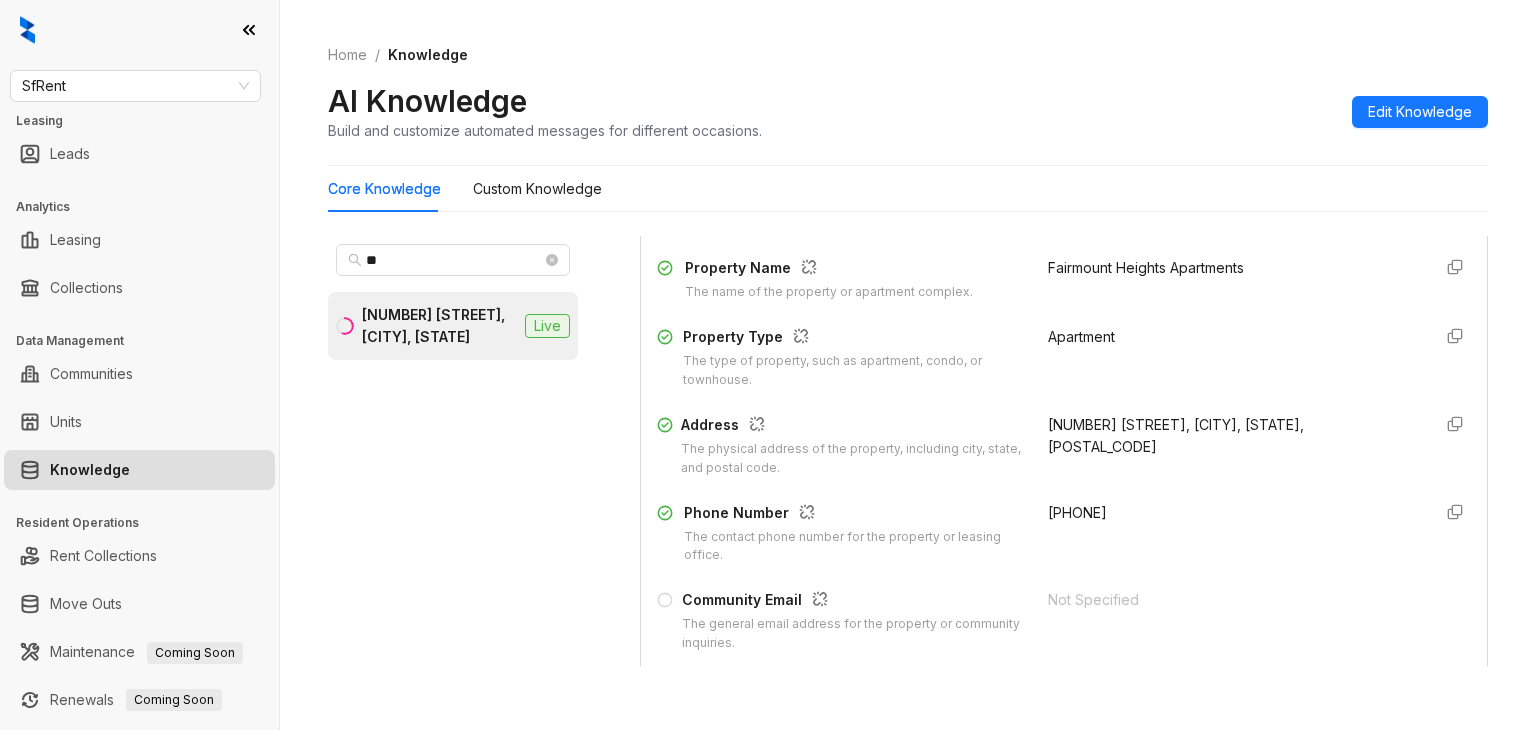 scroll, scrollTop: 200, scrollLeft: 0, axis: vertical 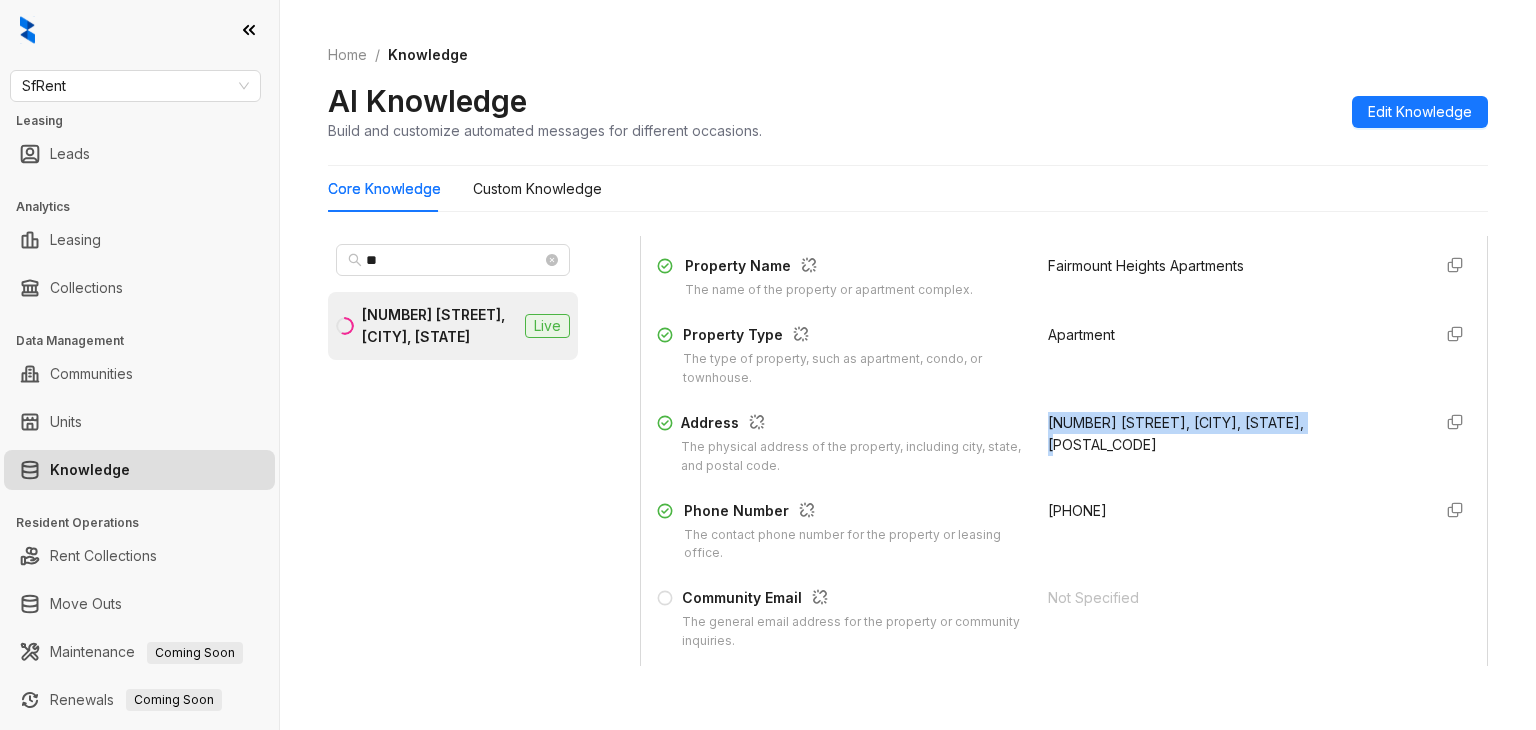 drag, startPoint x: 1026, startPoint y: 425, endPoint x: 1317, endPoint y: 425, distance: 291 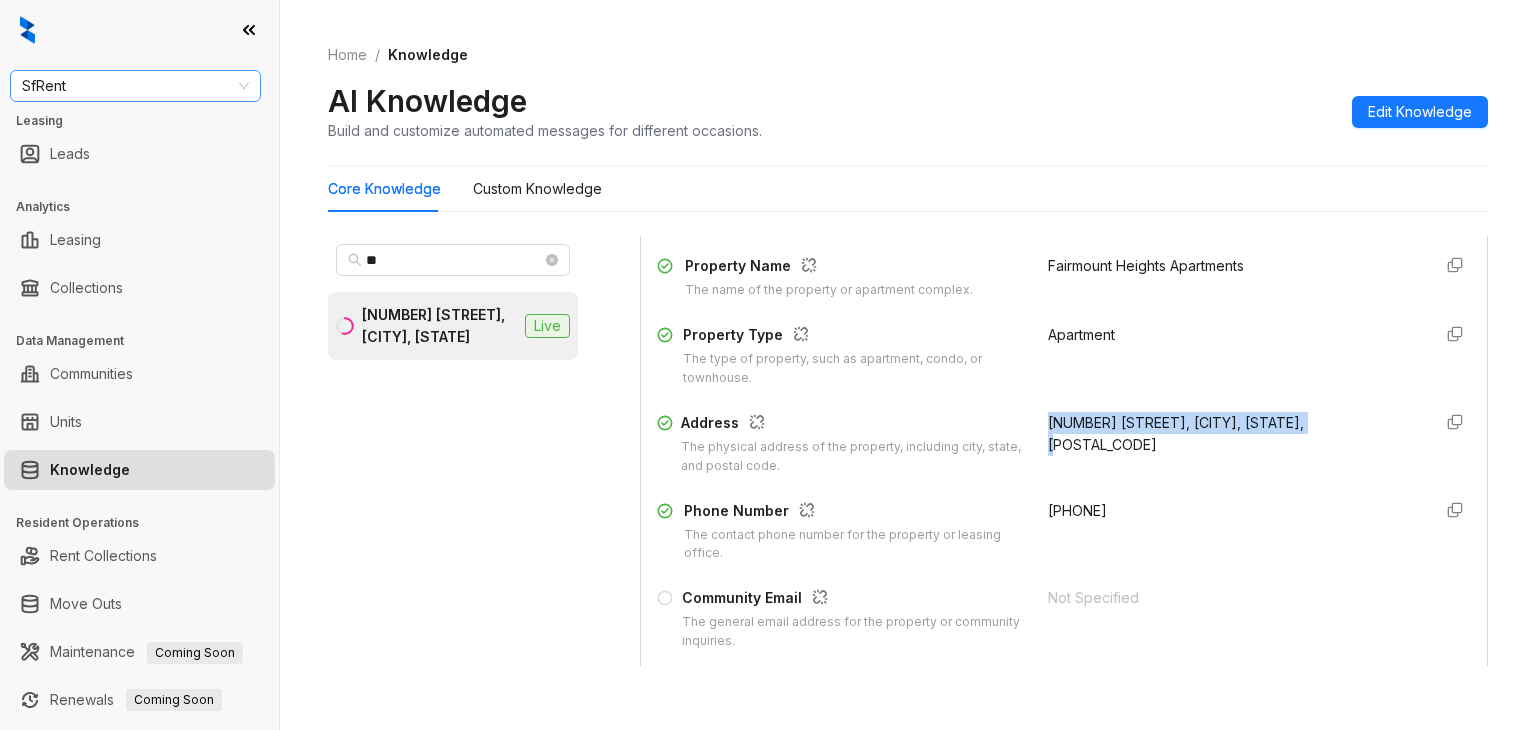 click on "SfRent" at bounding box center [135, 86] 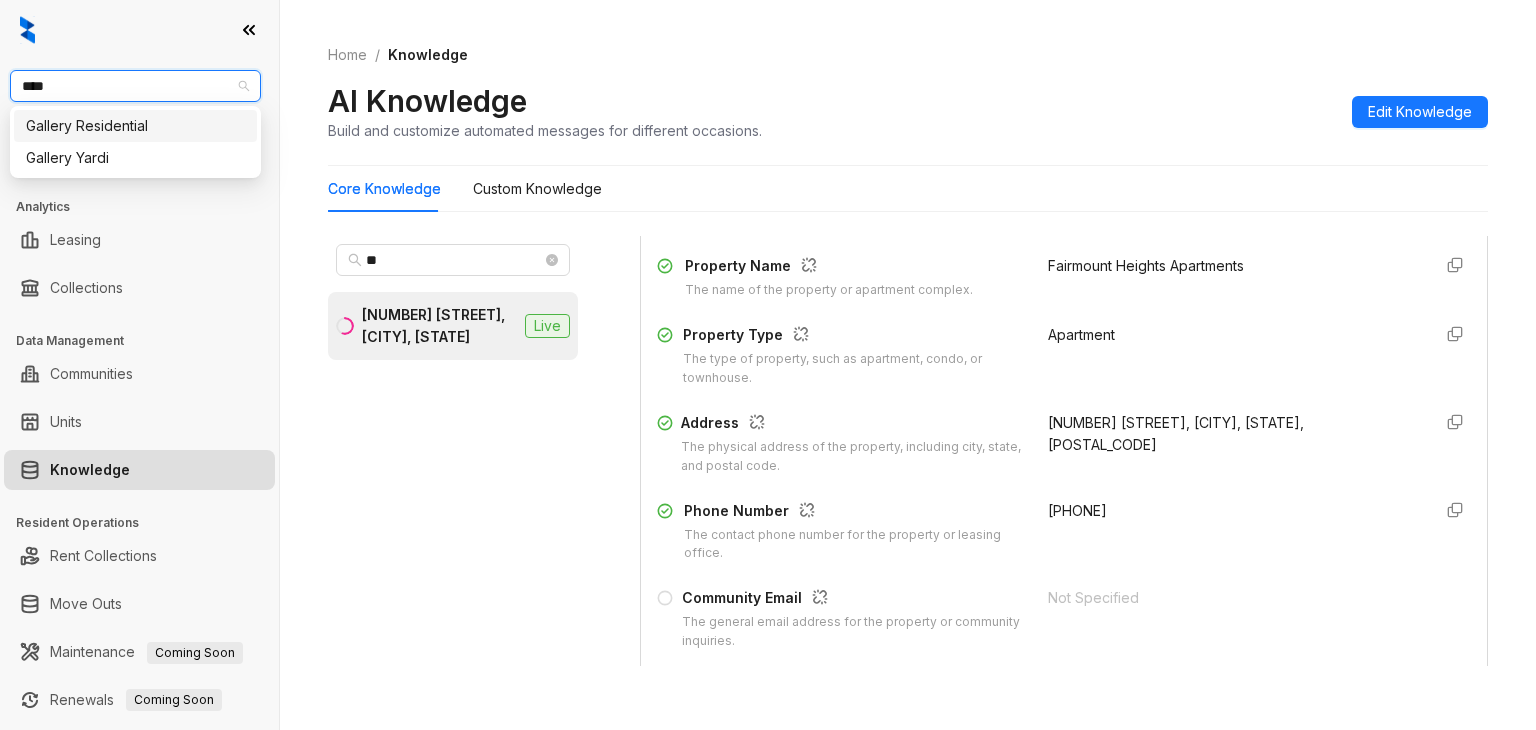type on "****" 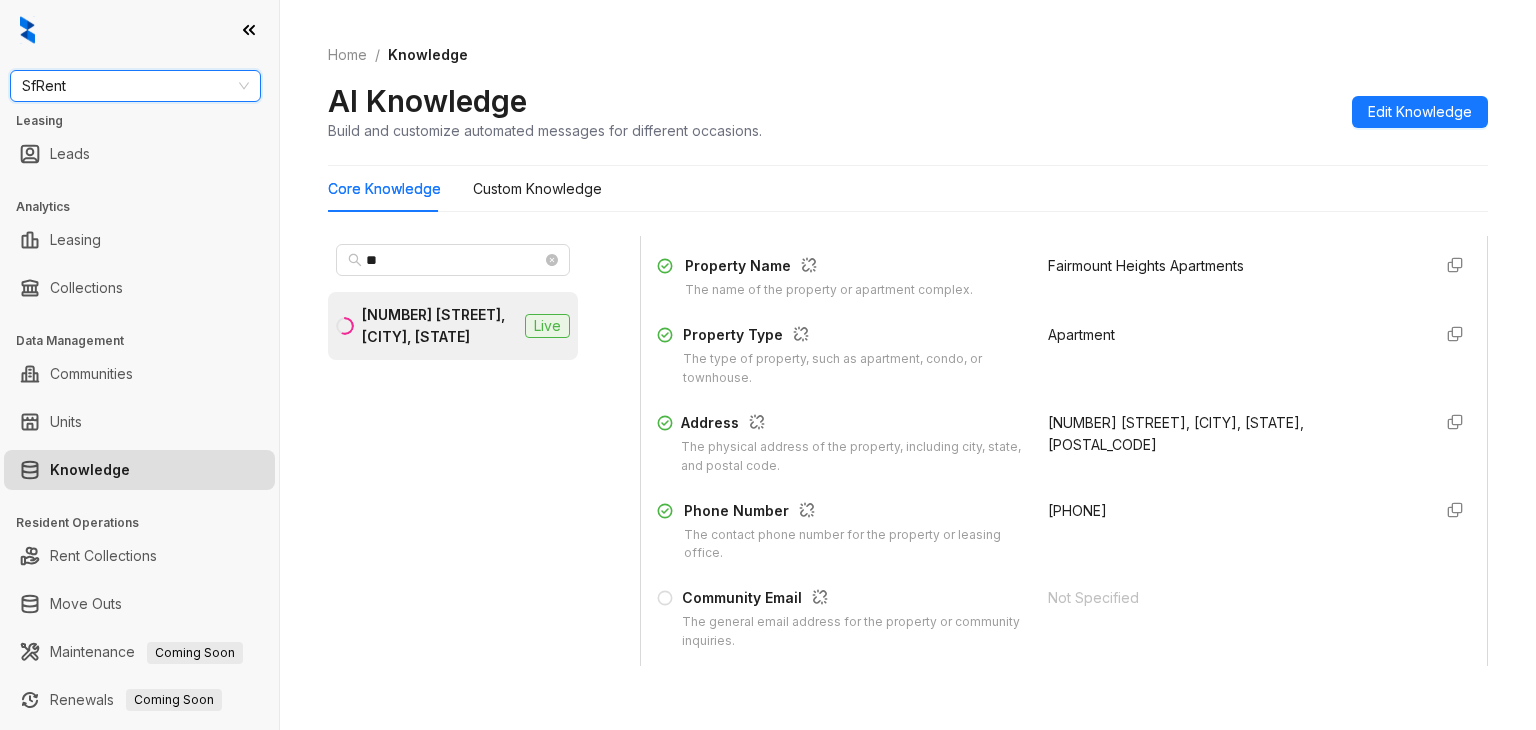 click on "SfRent" at bounding box center [135, 86] 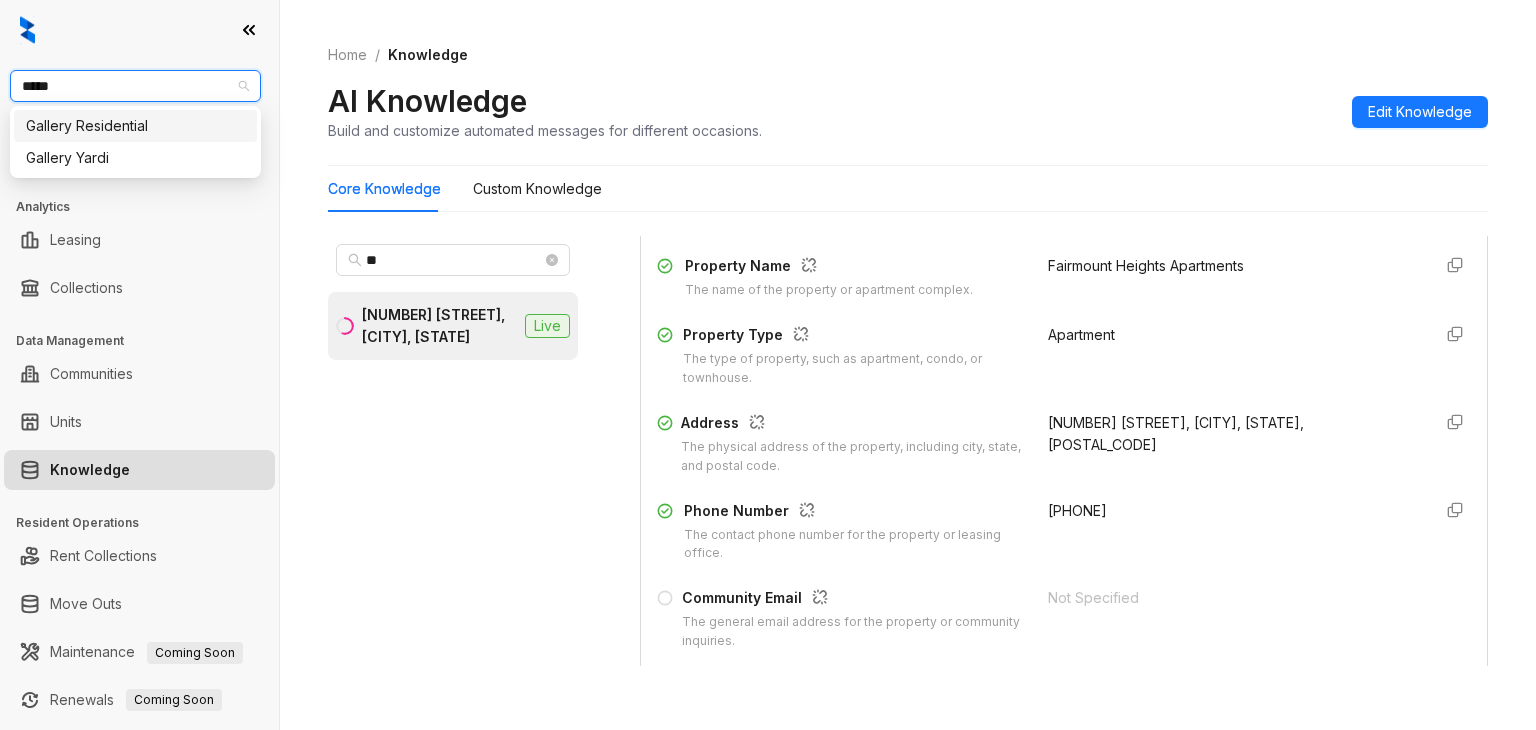 type on "******" 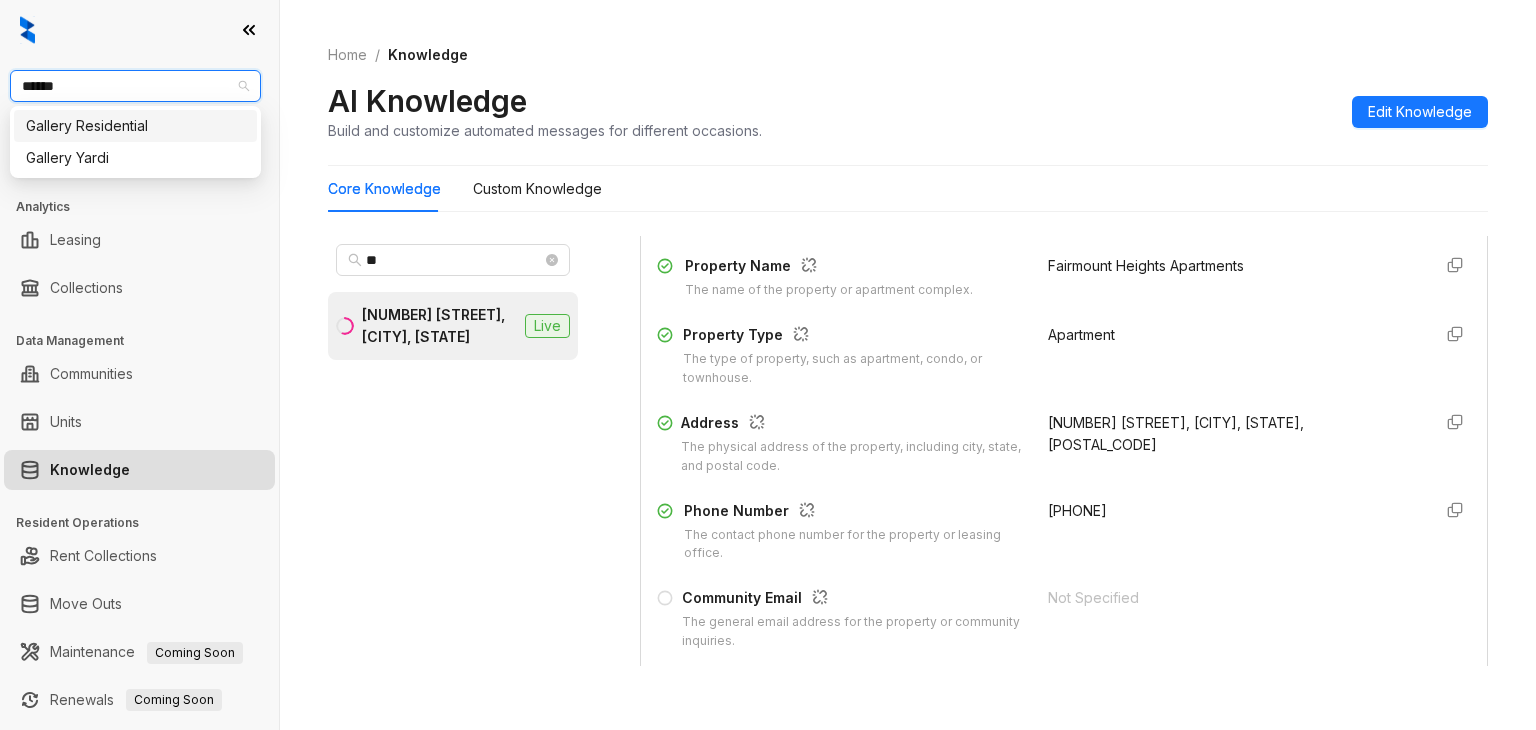 drag, startPoint x: 96, startPoint y: 130, endPoint x: 188, endPoint y: 0, distance: 159.26079 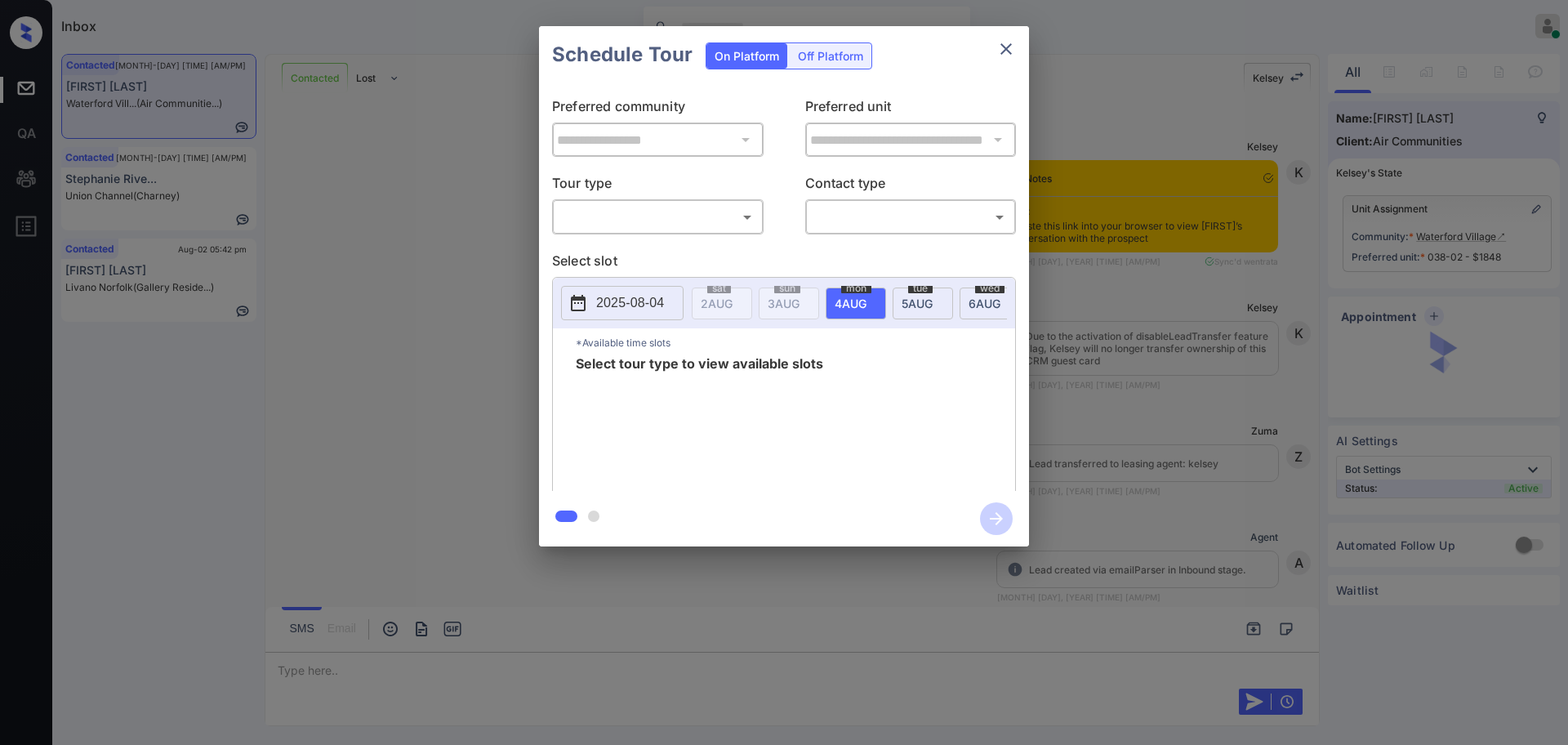 scroll, scrollTop: 0, scrollLeft: 0, axis: both 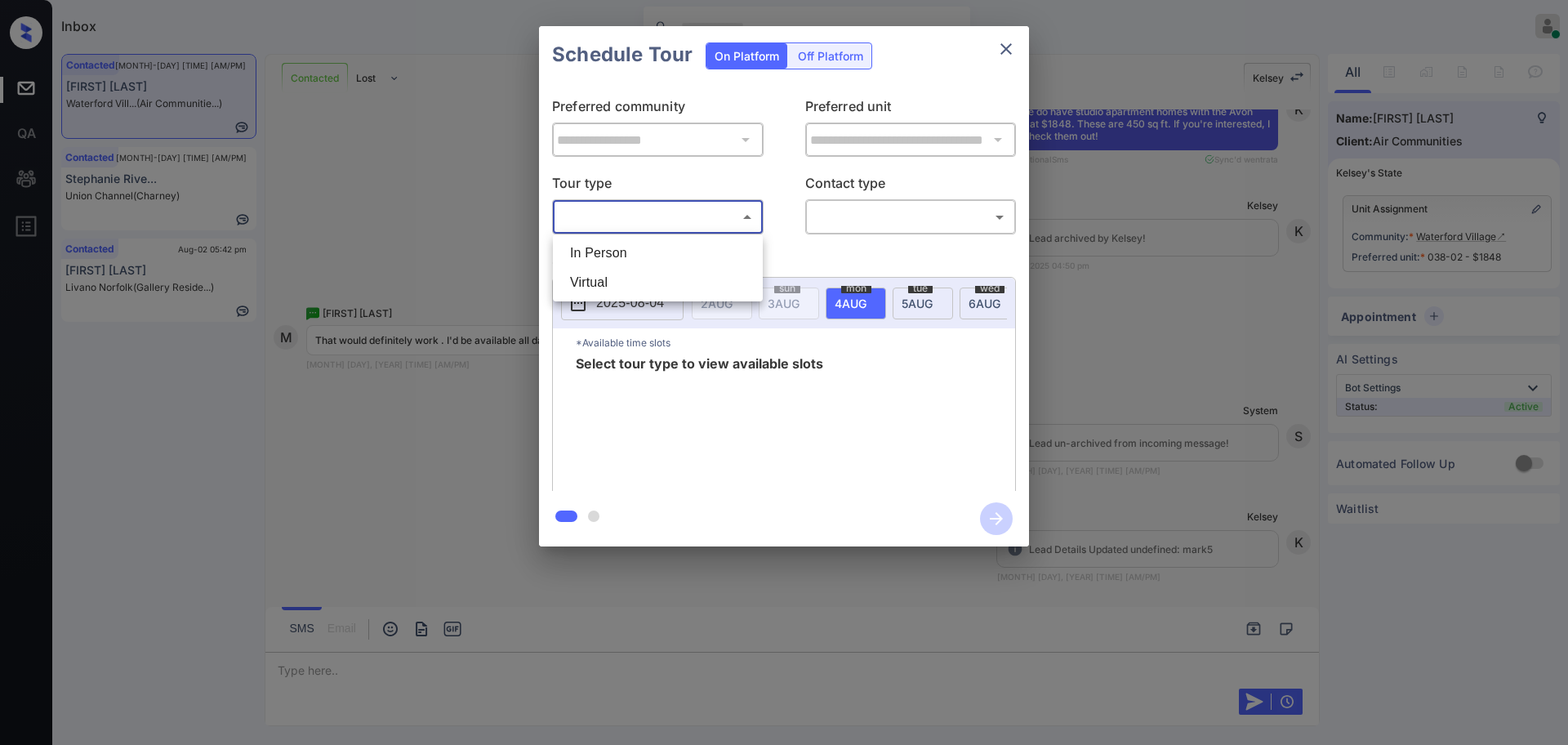 click on "Inbox [FIRST] [LAST] Online Set yourself   offline Set yourself   on break Profile Switch to  dark  mode Sign out Contacted [MONTH]-[DAY] [TIME] [AM/PM]   [FIRST] [LAST] [COMPANY]  (Air Communitie...) Contacted [MONTH]-[DAY] [TIME] [AM/PM]   [FIRST] [LAST] [COMPANY]  (Charney) Contacted [MONTH]-[DAY] [TIME] [AM/PM]   [FIRST] [LAST] [COMPANY]  (Gallery Reside...) Contacted Lost Lead Sentiment: Angry Upon sliding the acknowledgement:  Lead will move to lost stage. * ​ SMS and call option will be set to opt out. AFM will be turned off for the lead. [FIRST] New Message [FIRST] Notes Note:  - Paste this link into your browser to view [FIRST]’s conversation with the prospect [MONTH] [DAY], [YEAR] [TIME] [AM/PM]  Sync'd w  entrata [FIRST] New Message [FIRST] Due to the activation of disableLeadTransfer feature flag, [FIRST] will no longer transfer ownership of this CRM guest card [MONTH] [DAY], [YEAR] [TIME] [AM/PM] [FIRST] New Message [FIRST]" at bounding box center (784, 372) 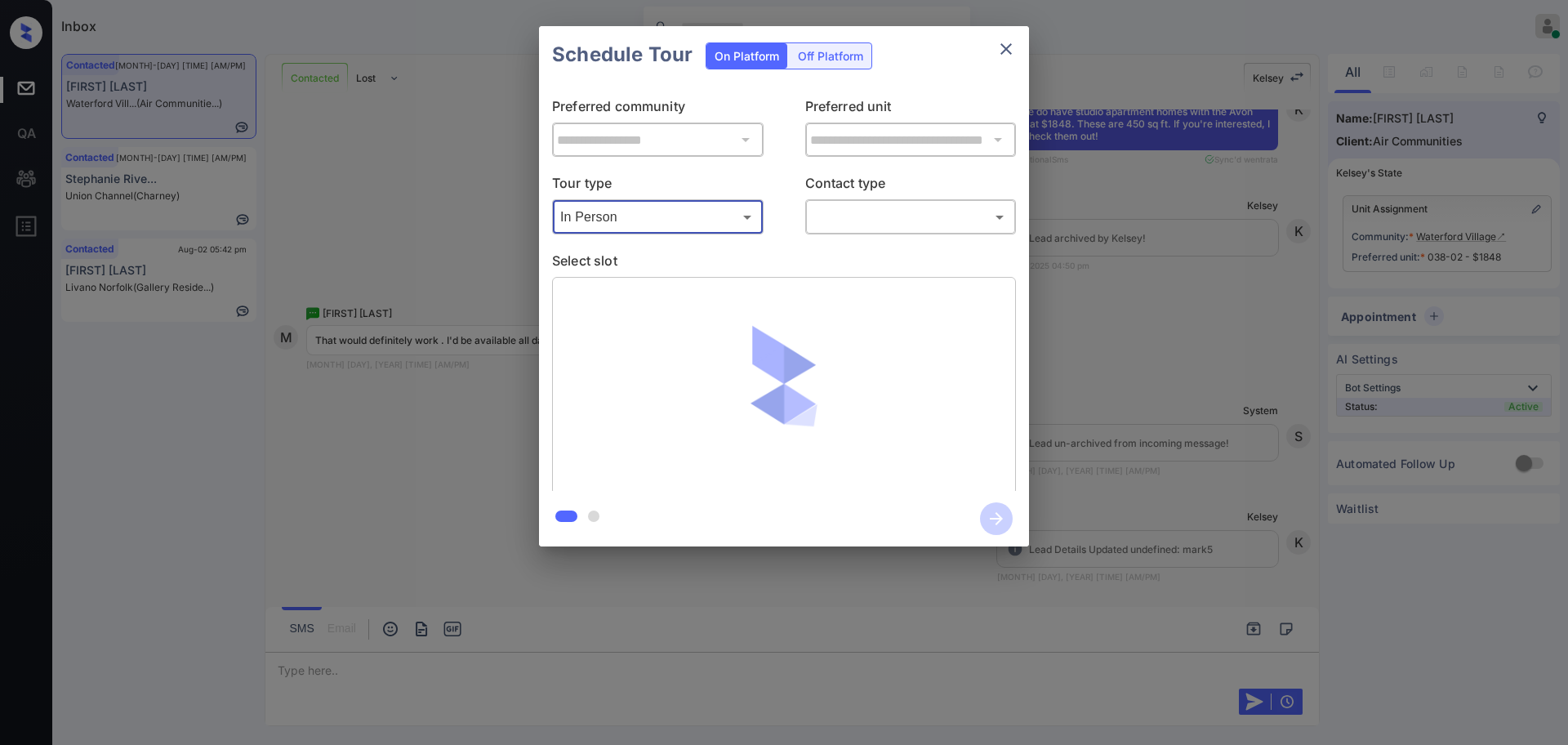 click on "Inbox [FIRST] [LAST] Online Set yourself   offline Set yourself   on break Profile Switch to  dark  mode Sign out Contacted [MONTH]-[DAY] [TIME] [AM/PM]   [FIRST] [LAST] [COMPANY]  (Air Communitie...) Contacted [MONTH]-[DAY] [TIME] [AM/PM]   [FIRST] [LAST] [COMPANY]  (Charney) Contacted [MONTH]-[DAY] [TIME] [AM/PM]   [FIRST] [LAST] [COMPANY]  (Gallery Reside...) Contacted Lost Lead Sentiment: Angry Upon sliding the acknowledgement:  Lead will move to lost stage. * ​ SMS and call option will be set to opt out. AFM will be turned off for the lead. [FIRST] New Message [FIRST] Notes Note:  - Paste this link into your browser to view [FIRST]’s conversation with the prospect [MONTH] [DAY], [YEAR] [TIME] [AM/PM]  Sync'd w  entrata [FIRST] New Message [FIRST] Due to the activation of disableLeadTransfer feature flag, [FIRST] will no longer transfer ownership of this CRM guest card [MONTH] [DAY], [YEAR] [TIME] [AM/PM] [FIRST] New Message [FIRST]" at bounding box center [784, 372] 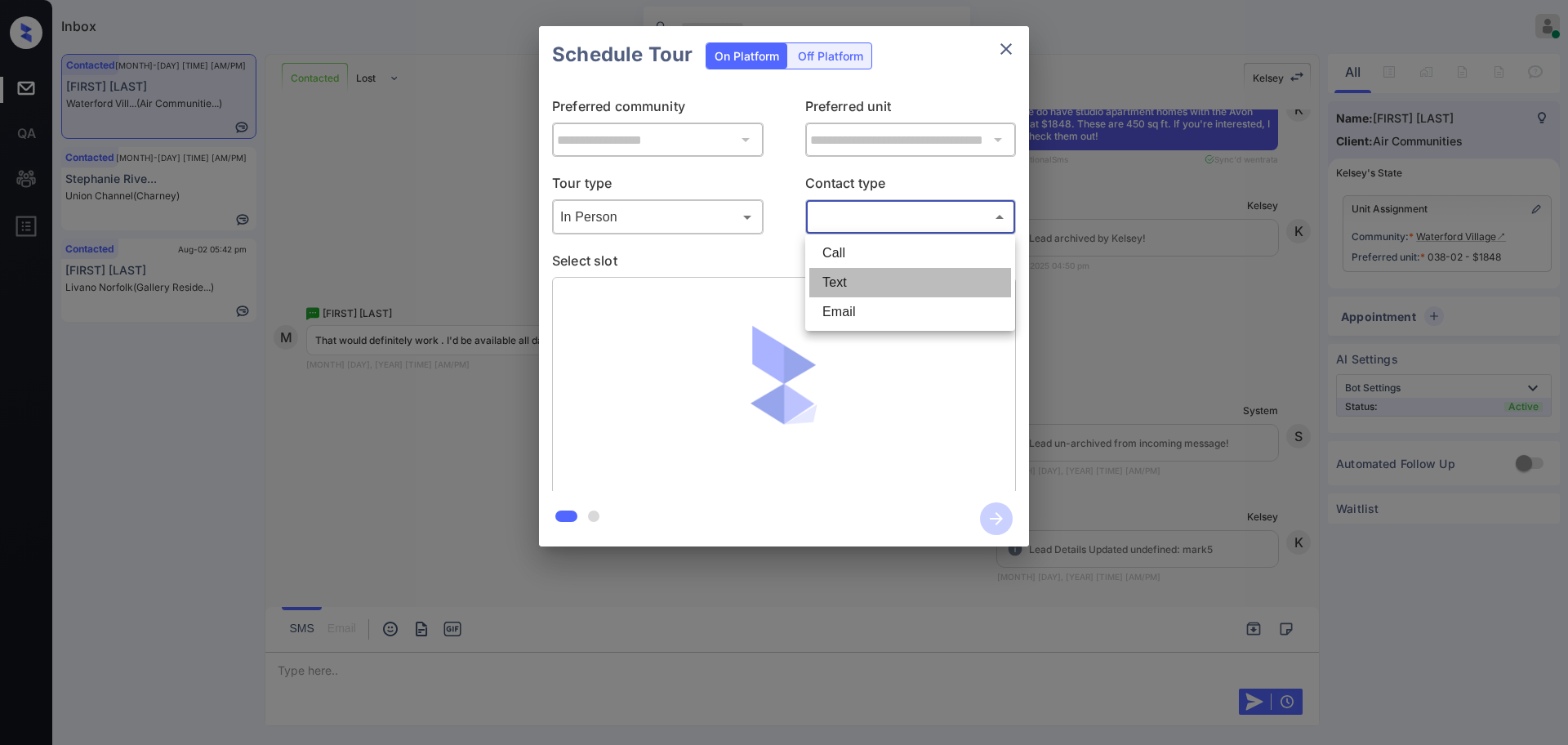 click on "Text" at bounding box center [910, 283] 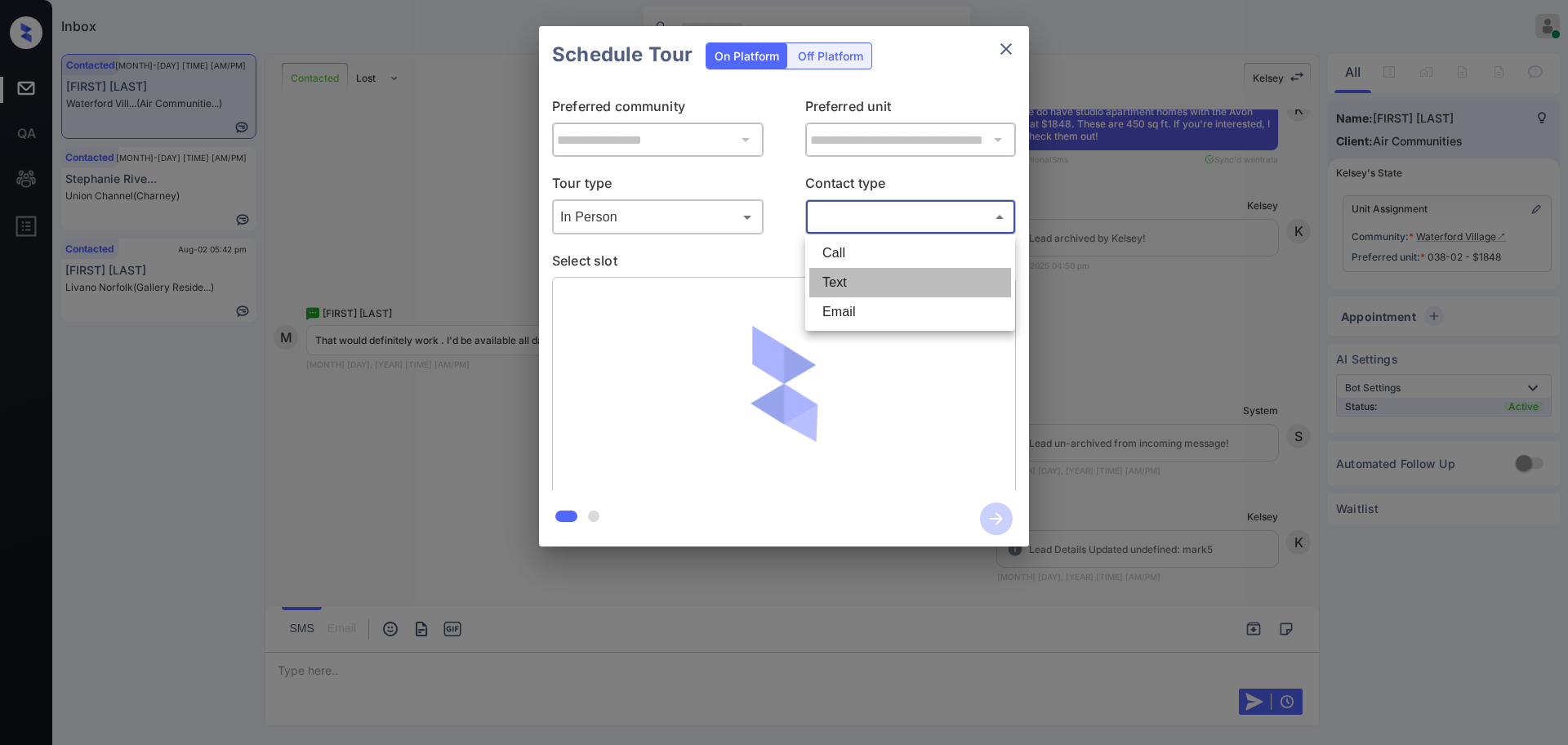 type on "****" 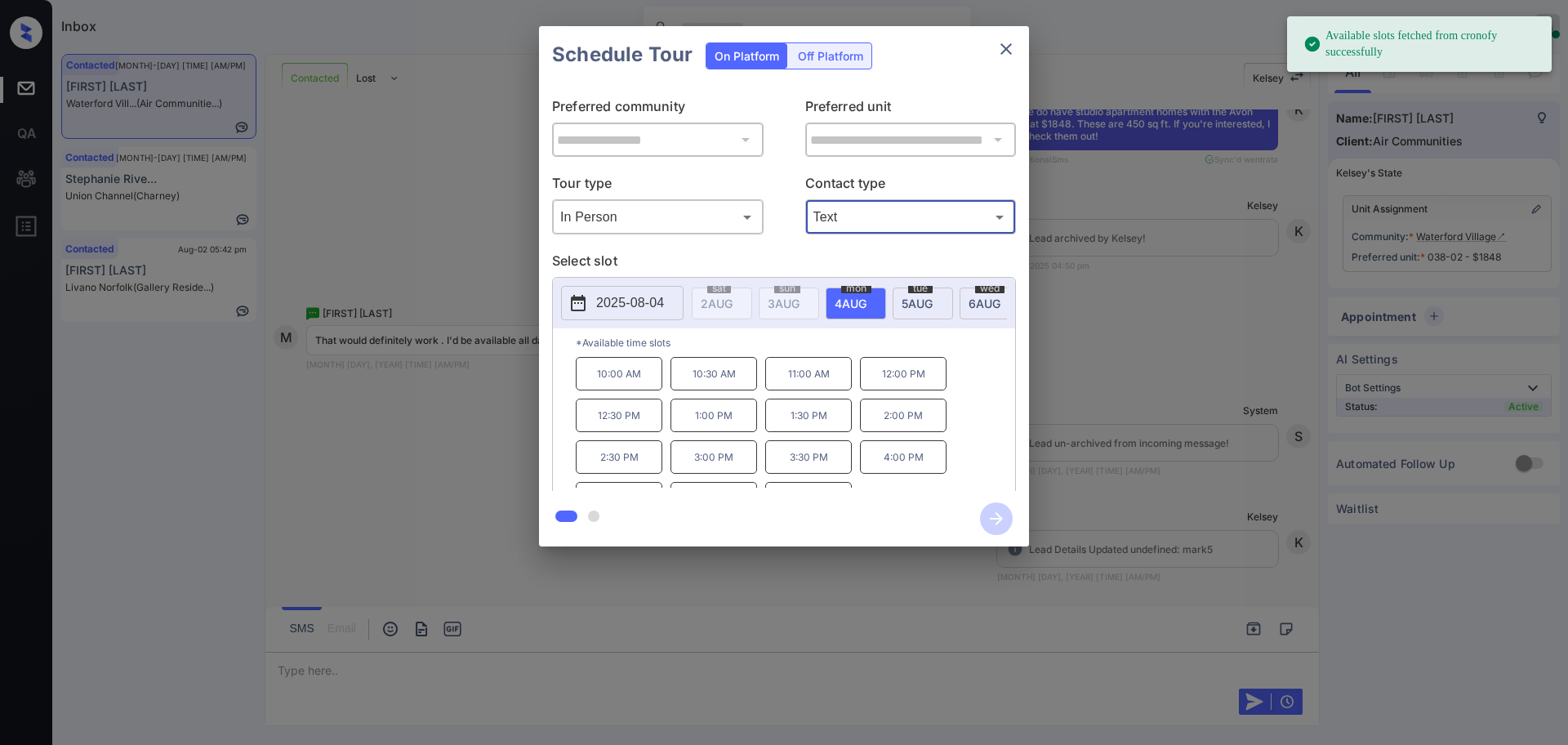 click on "2025-08-04" at bounding box center (630, 303) 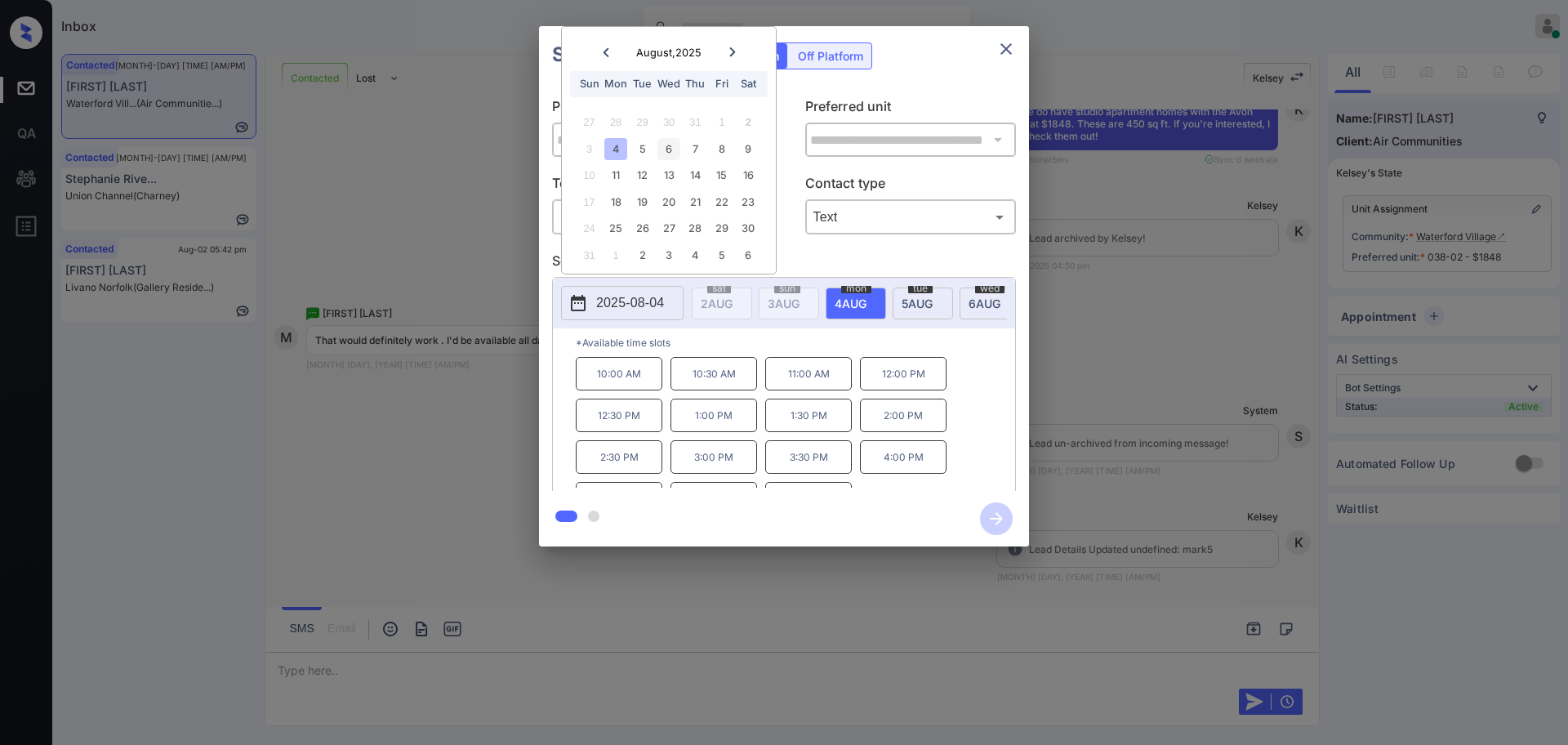 click on "6" at bounding box center (668, 149) 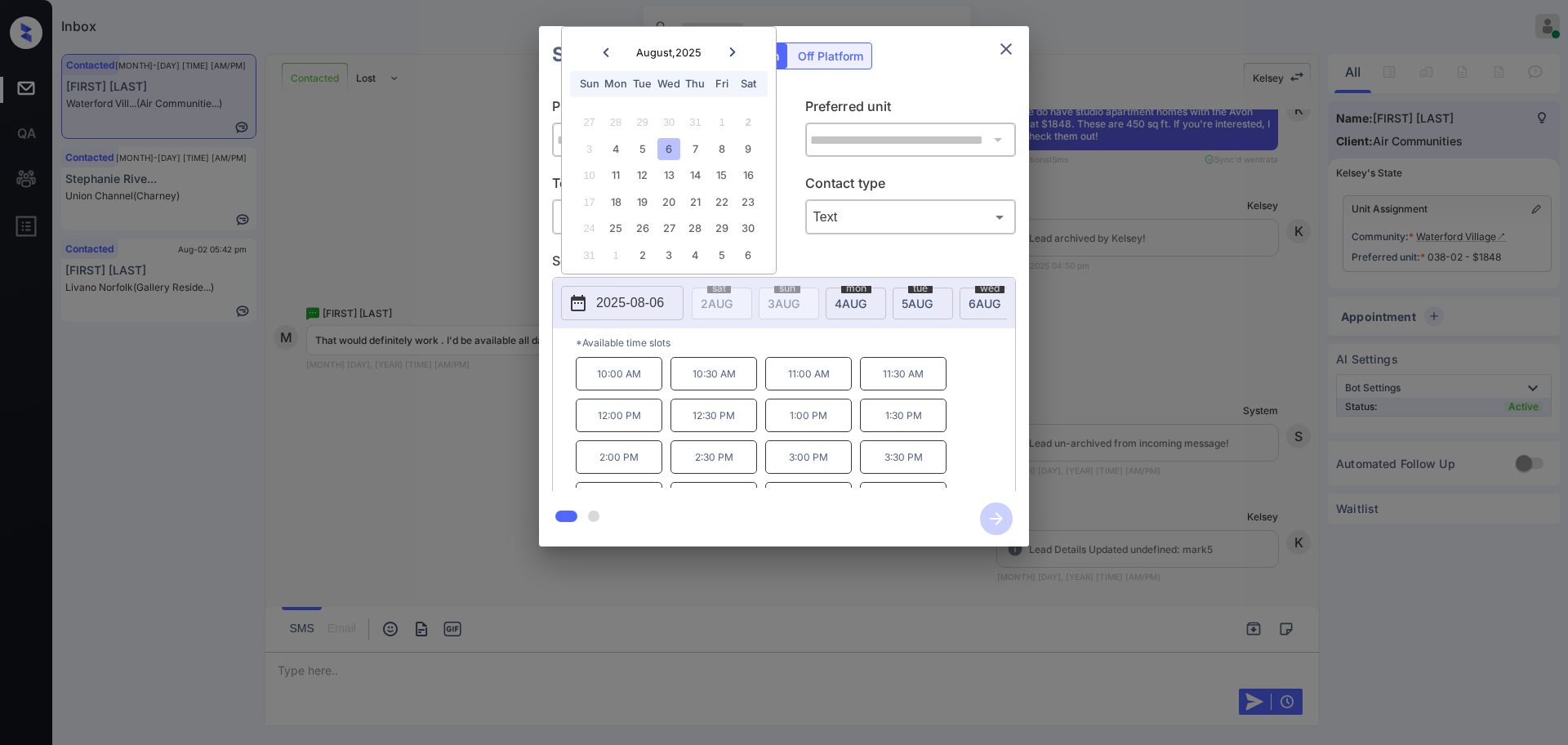 click on "10:00 AM" at bounding box center (619, 373) 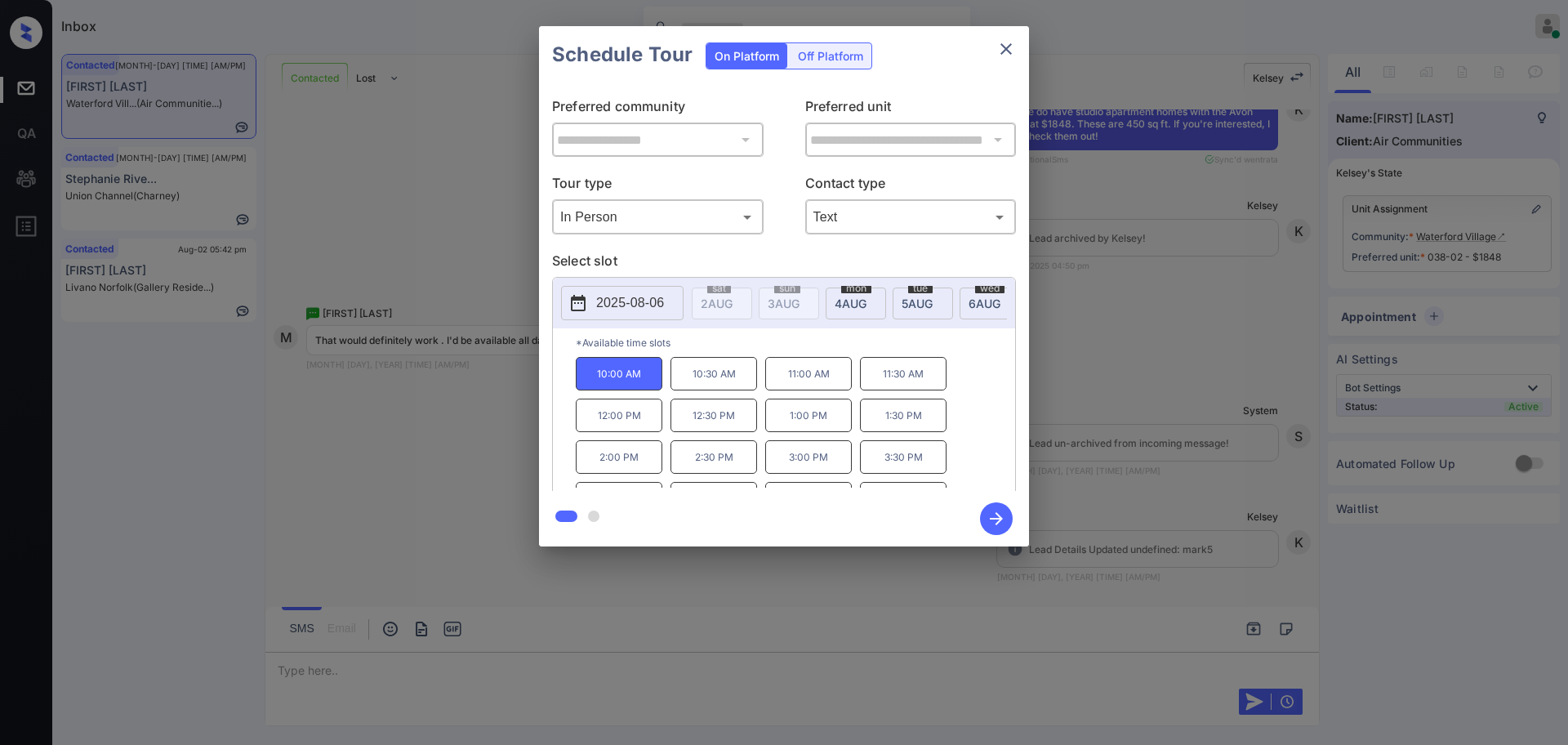 click on "2025-08-06" at bounding box center (630, 303) 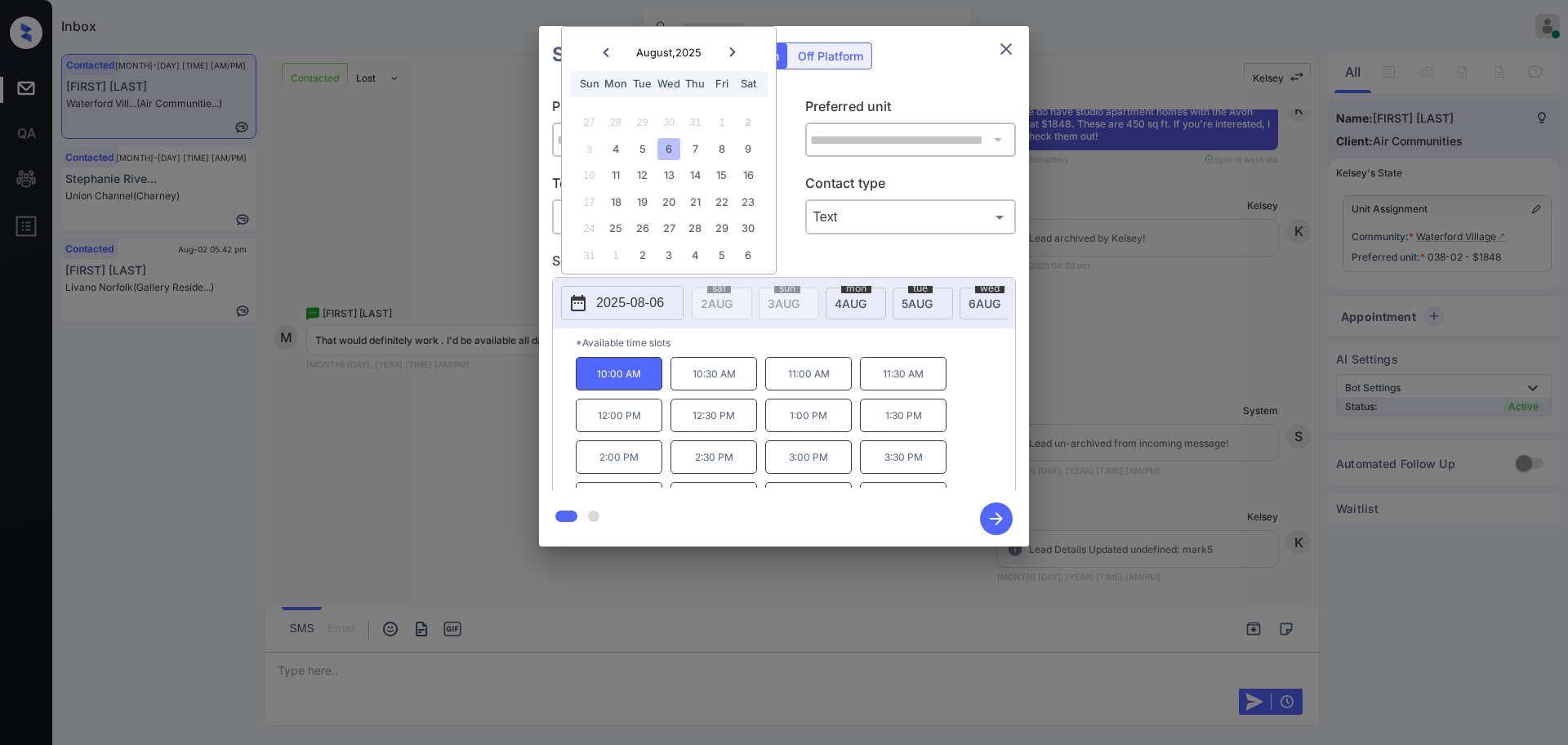 click on "6" at bounding box center (668, 149) 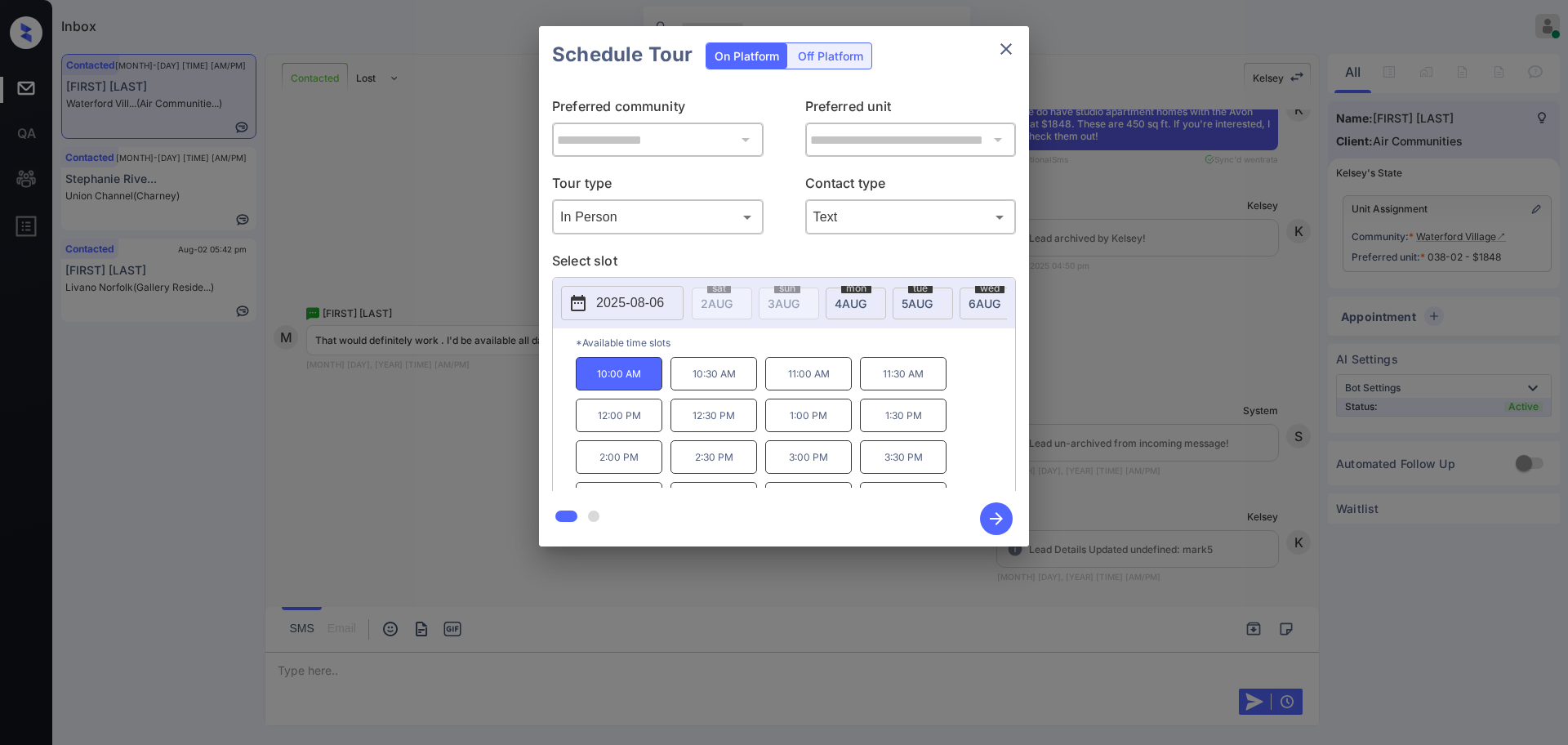 click 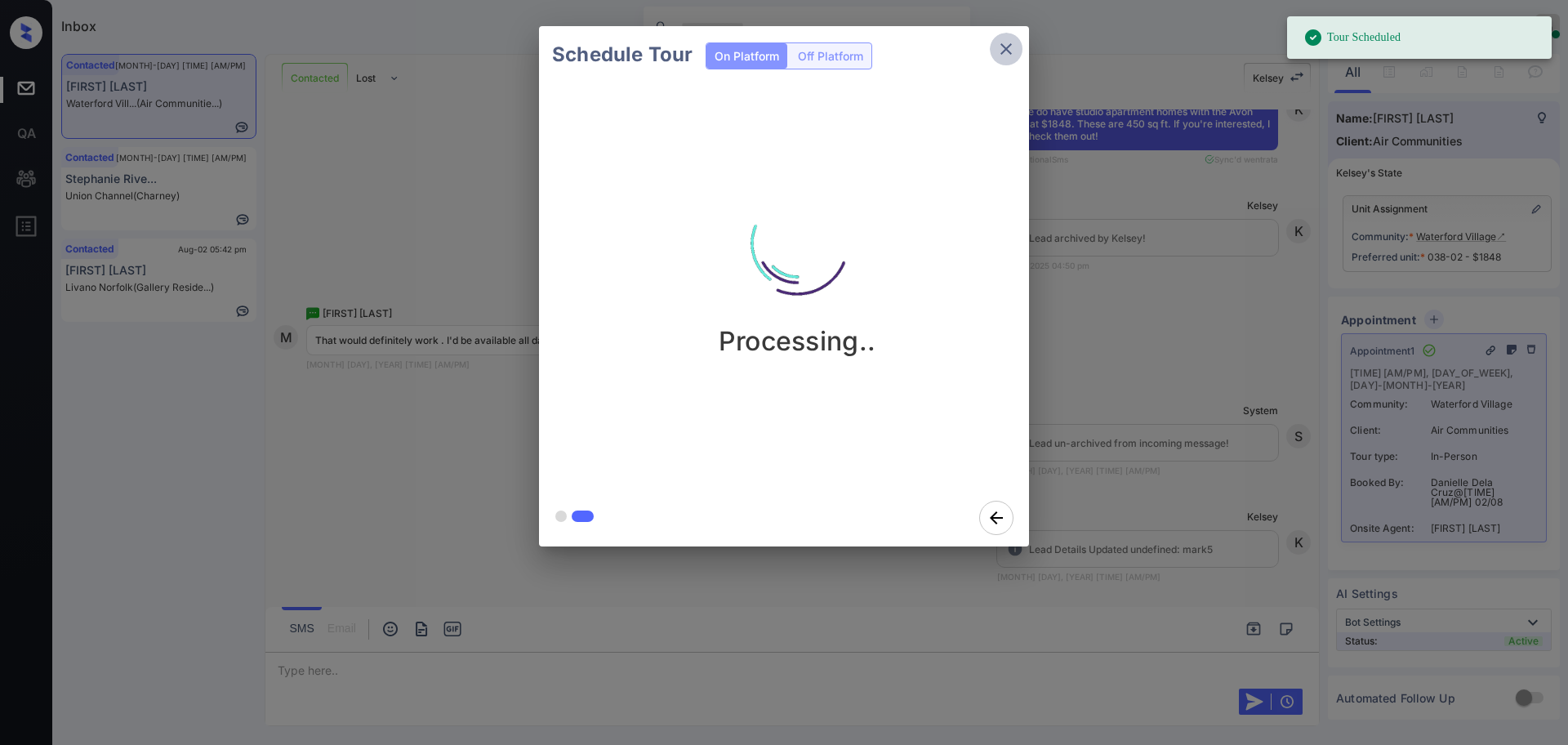 click 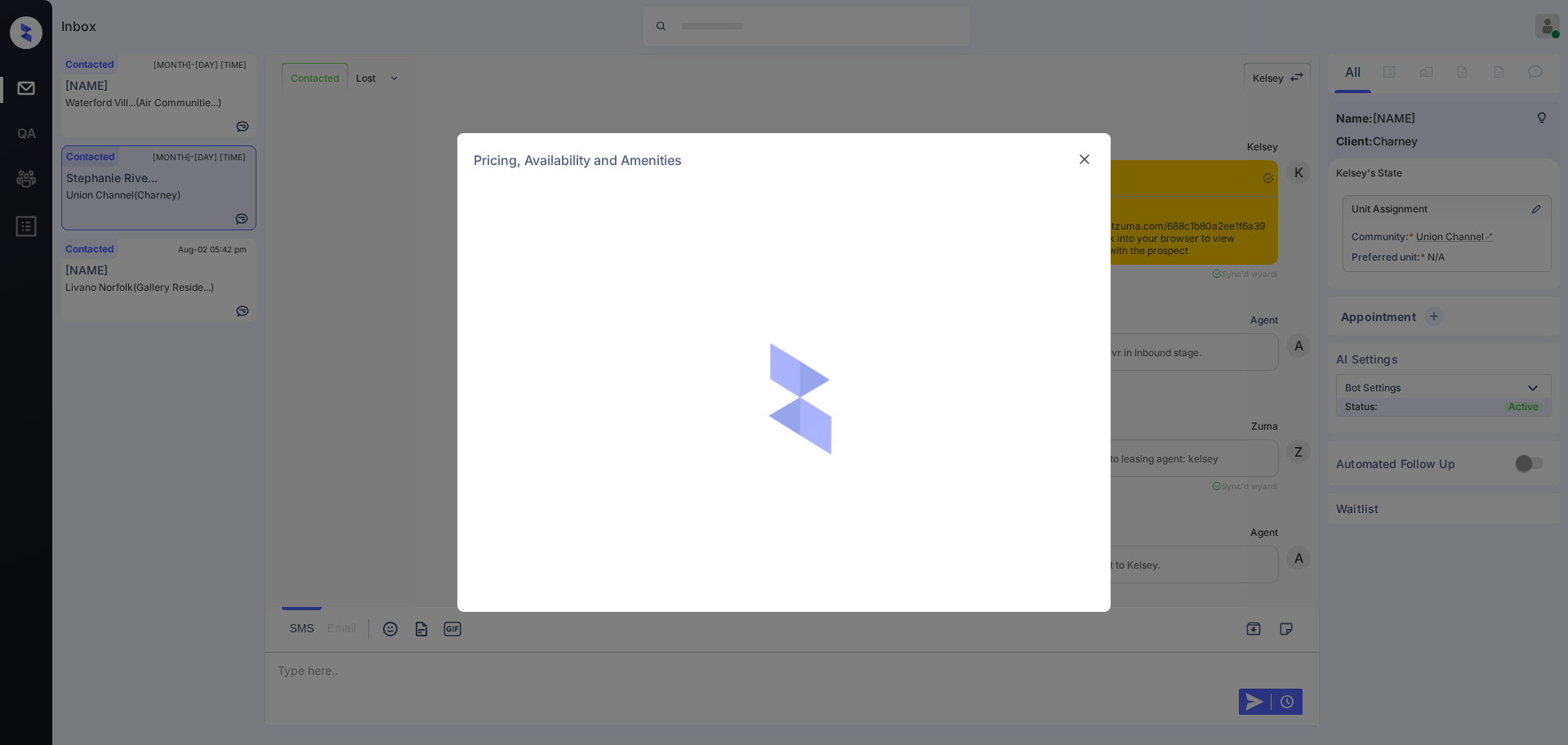 scroll, scrollTop: 0, scrollLeft: 0, axis: both 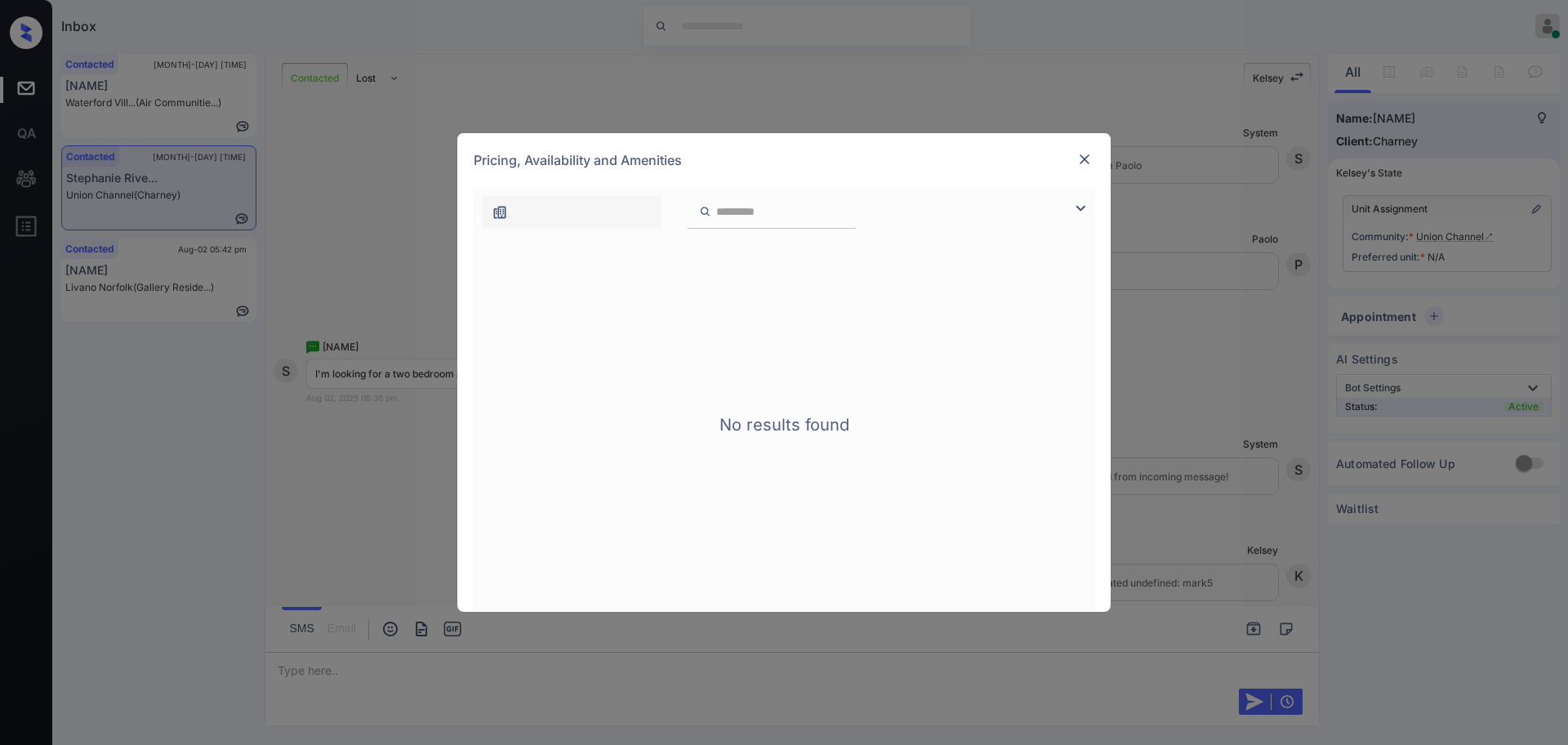 click at bounding box center [1085, 159] 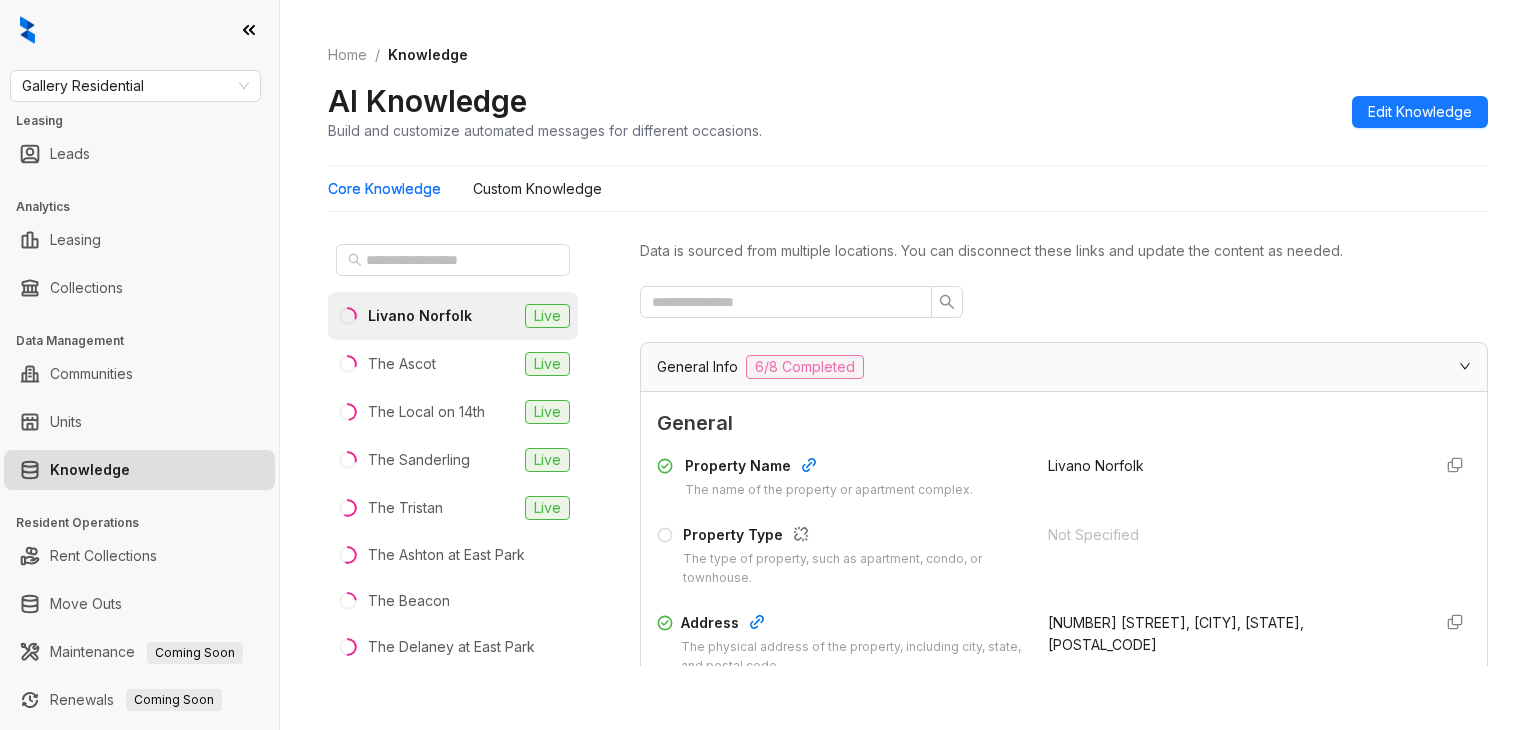 scroll, scrollTop: 0, scrollLeft: 0, axis: both 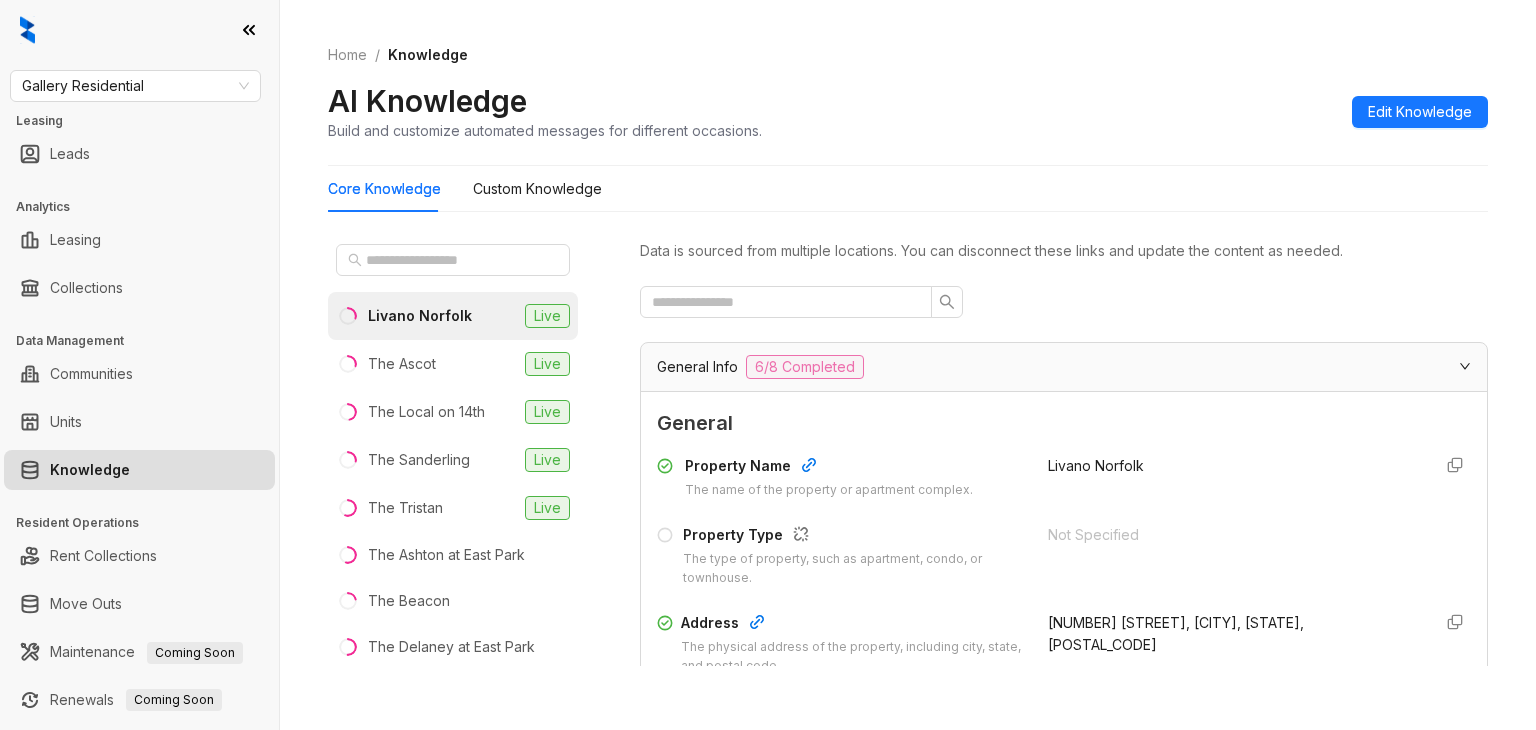 click on "Livano Norfolk" at bounding box center (420, 316) 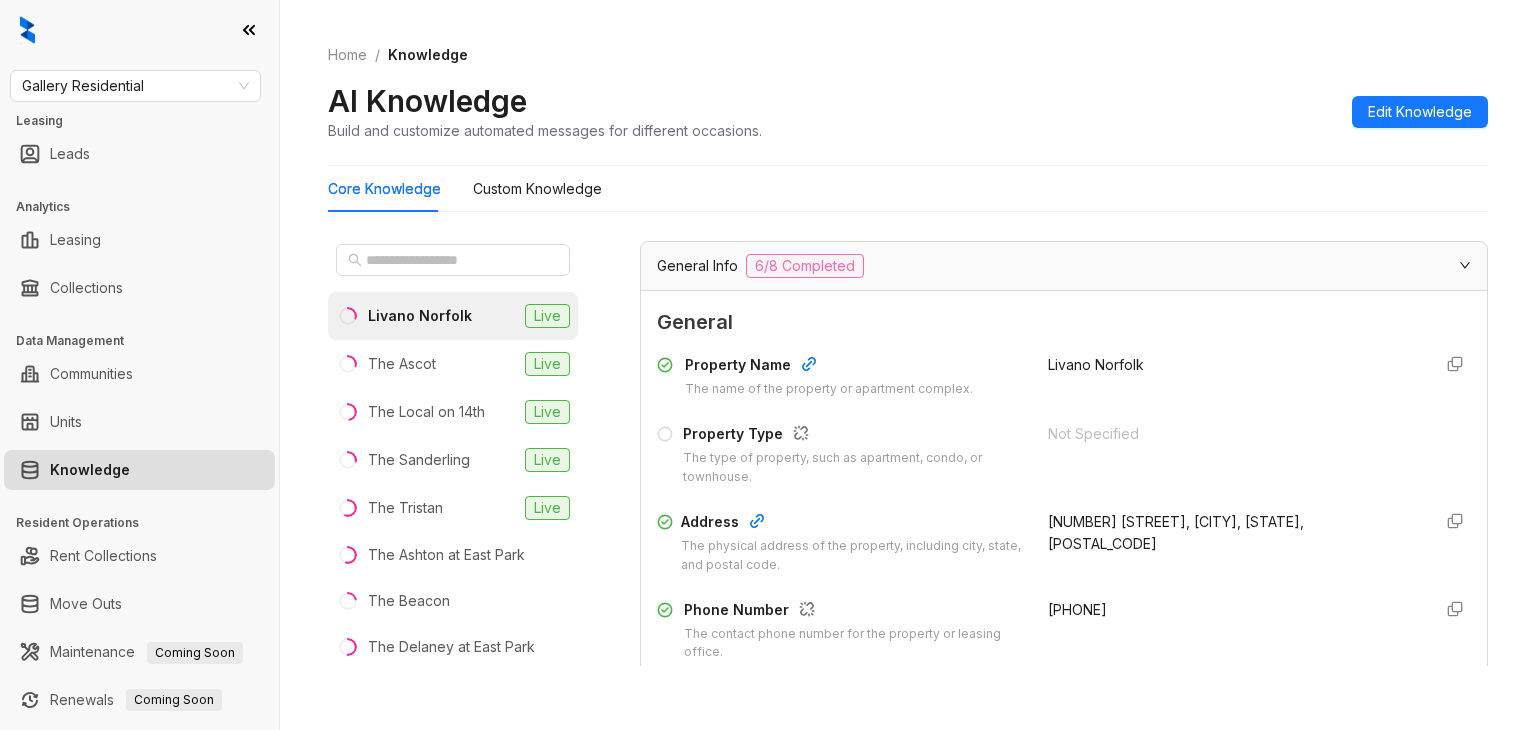 scroll, scrollTop: 200, scrollLeft: 0, axis: vertical 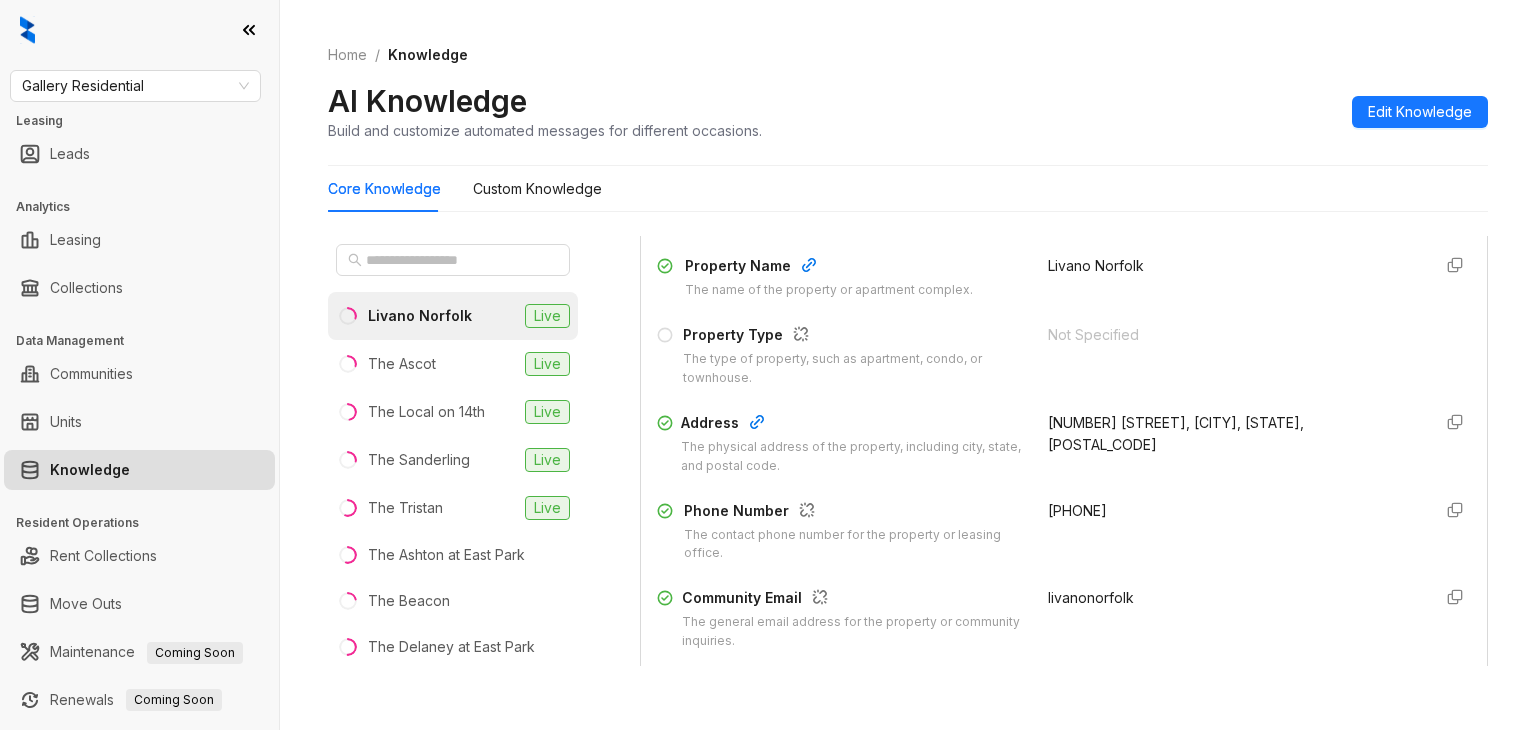 drag, startPoint x: 1014, startPoint y: 511, endPoint x: 1149, endPoint y: 513, distance: 135.01482 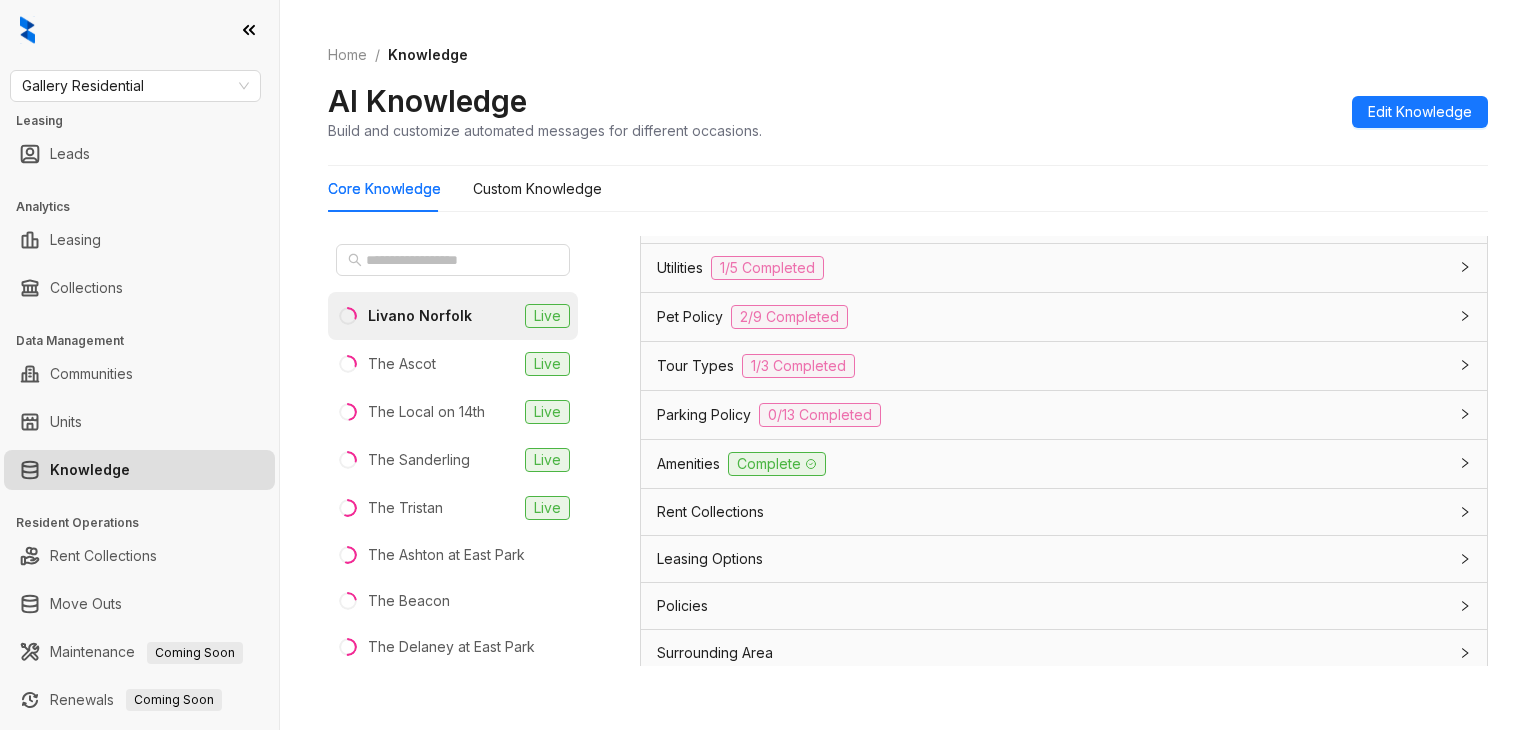 scroll, scrollTop: 1538, scrollLeft: 0, axis: vertical 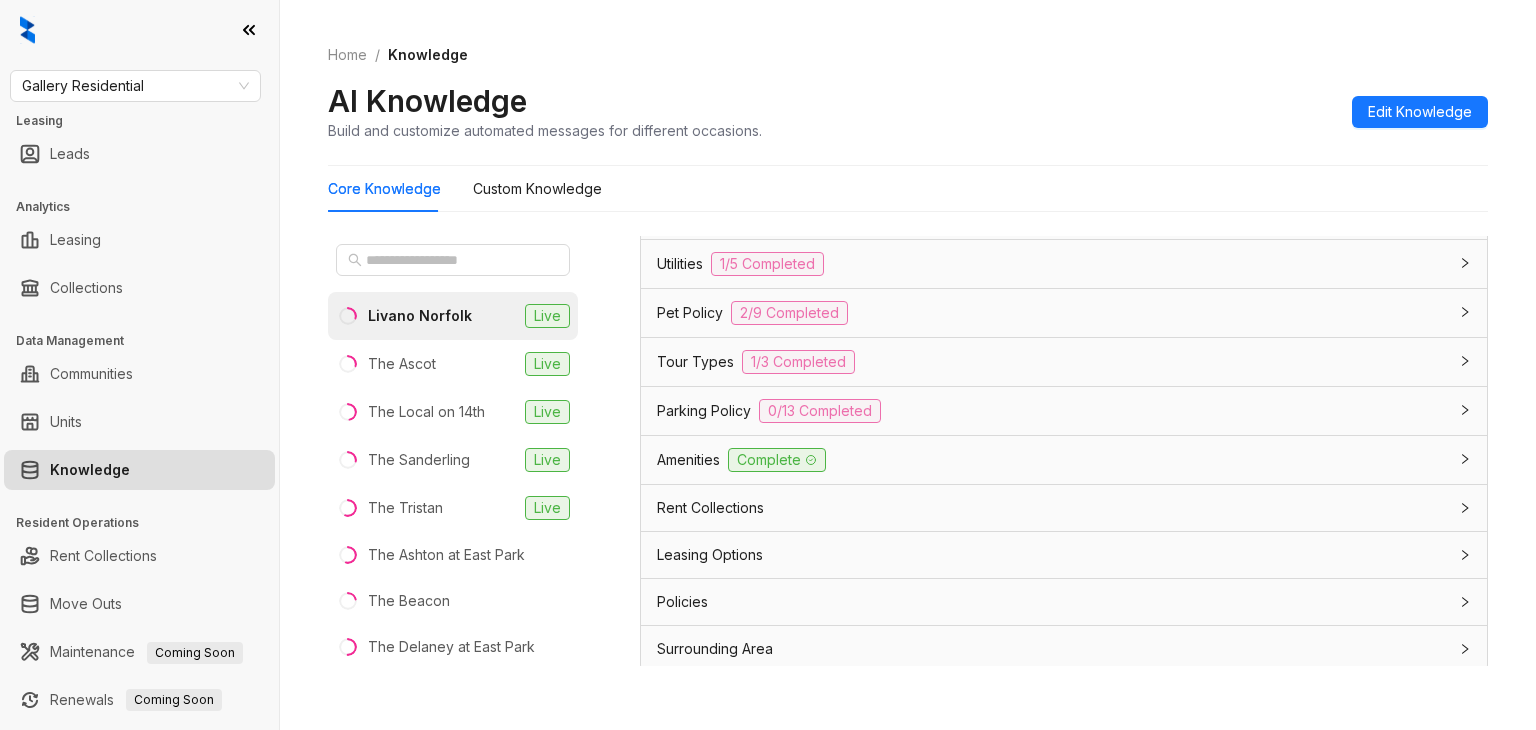 click on "1/3 Completed" at bounding box center [798, 362] 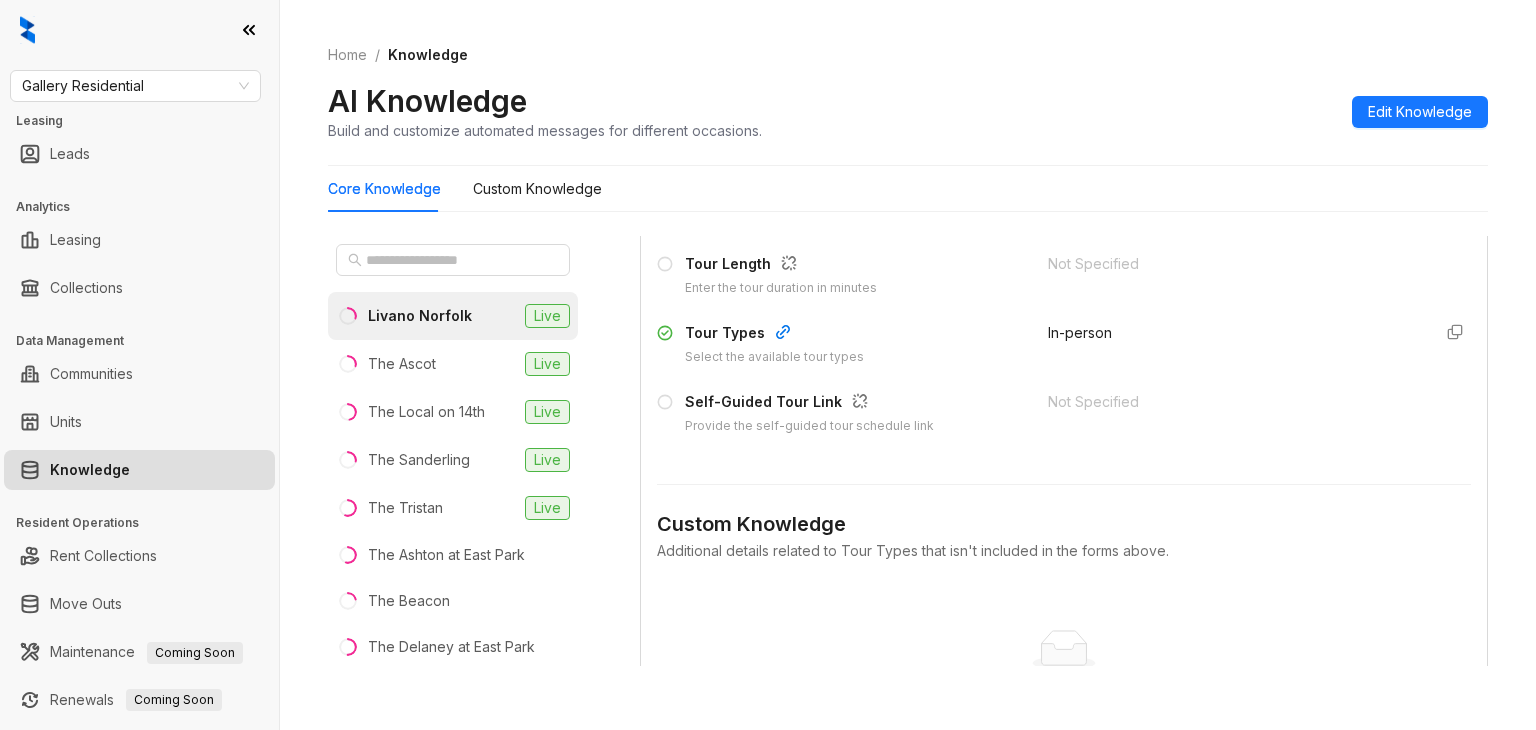 scroll, scrollTop: 1738, scrollLeft: 0, axis: vertical 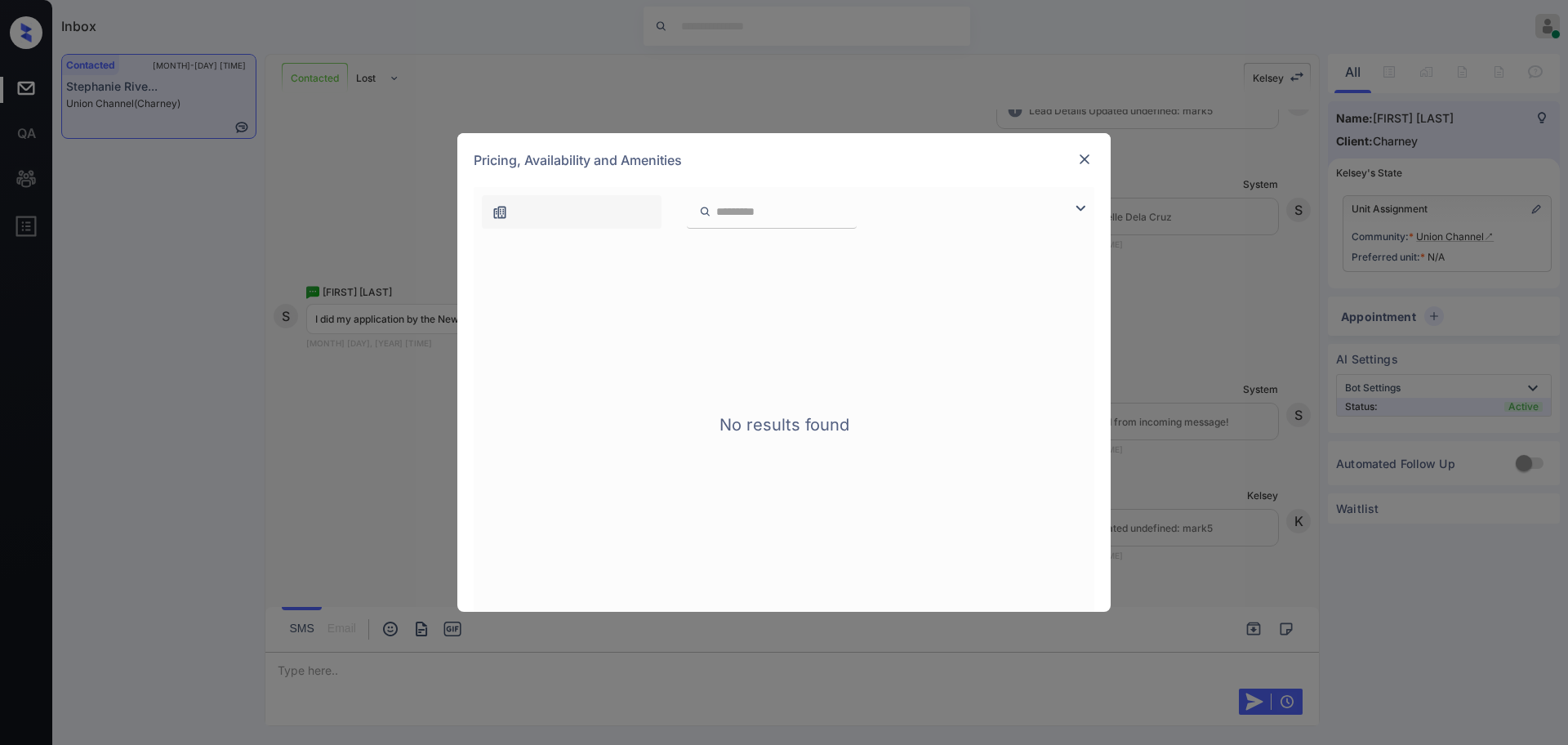 click at bounding box center (1085, 159) 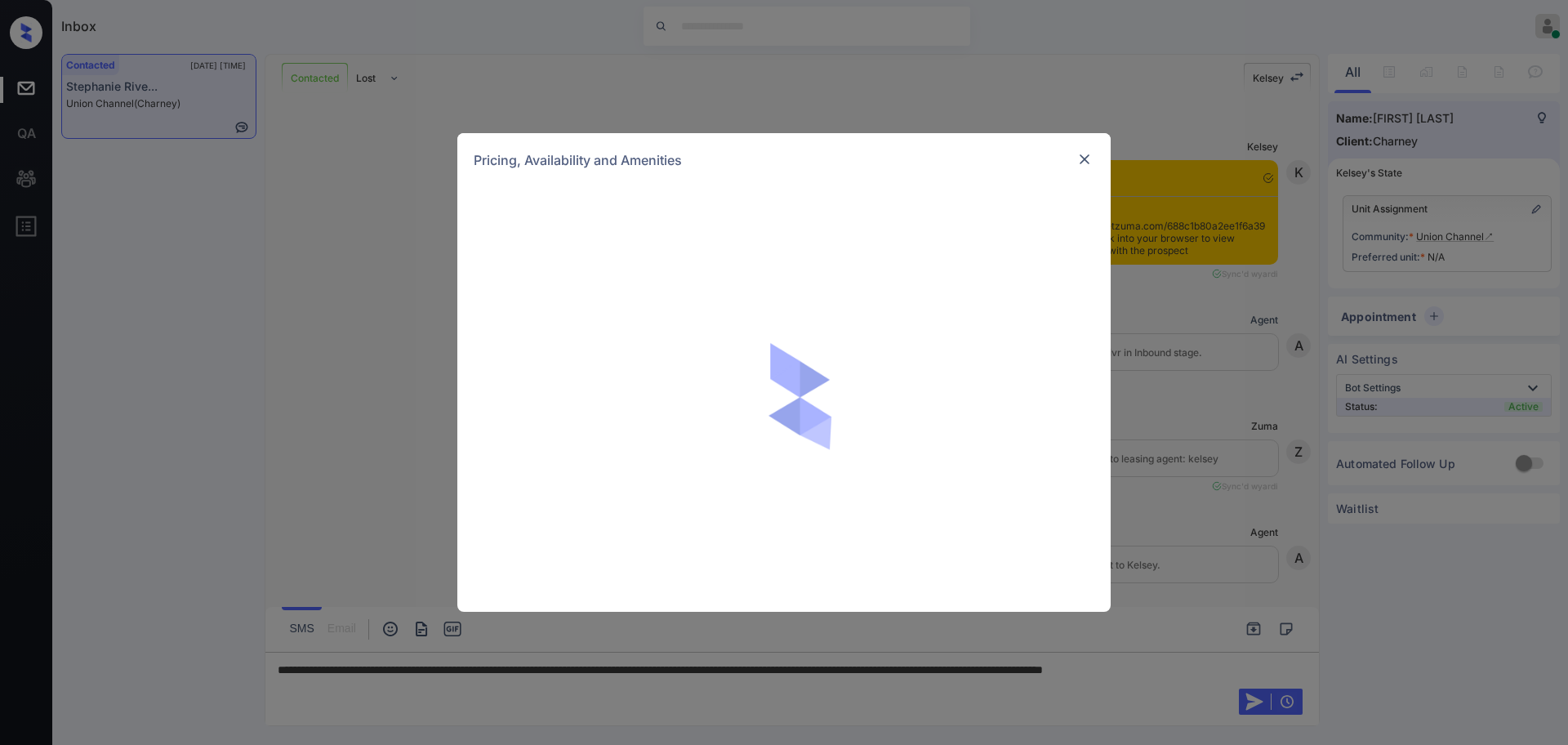 scroll, scrollTop: 0, scrollLeft: 0, axis: both 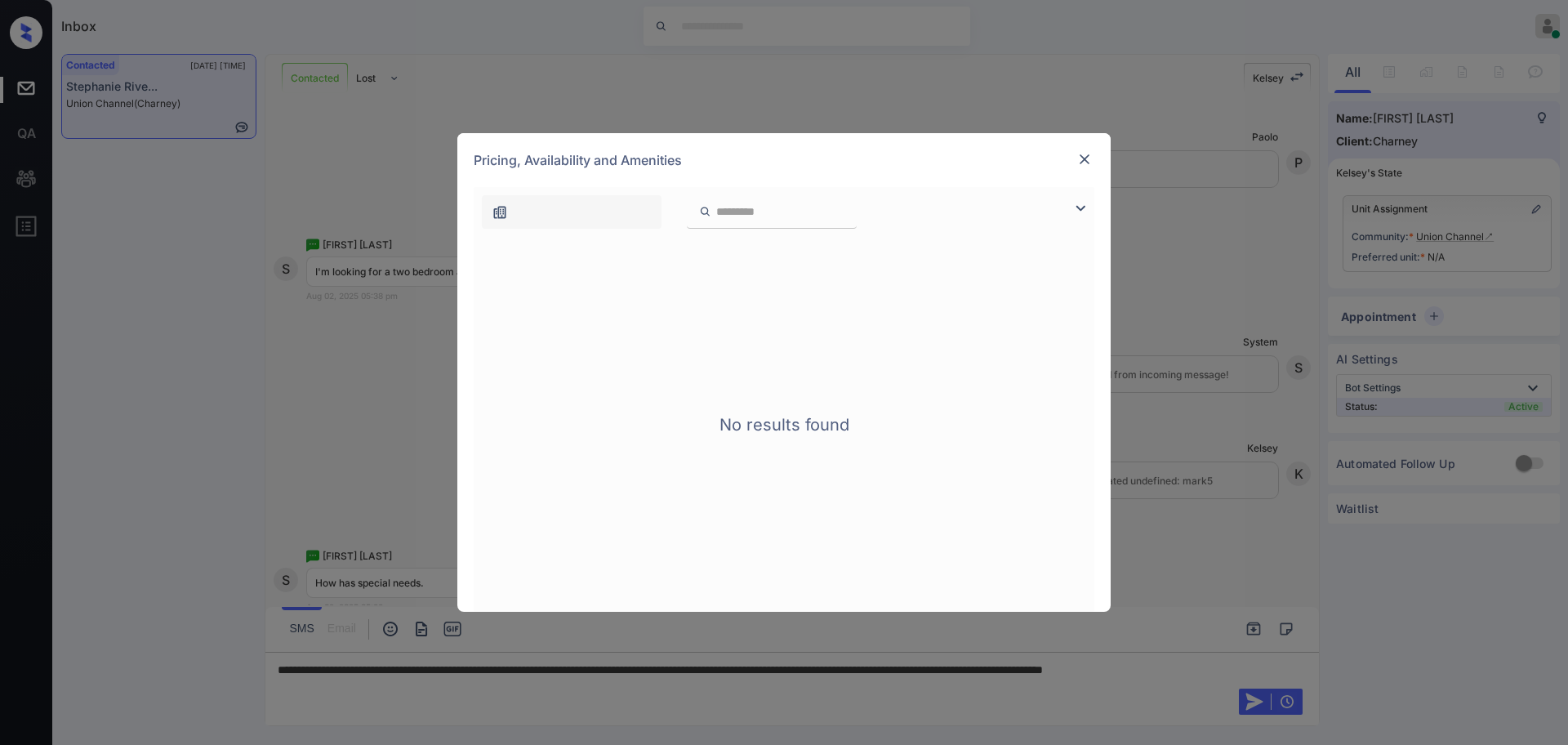 click at bounding box center [1085, 159] 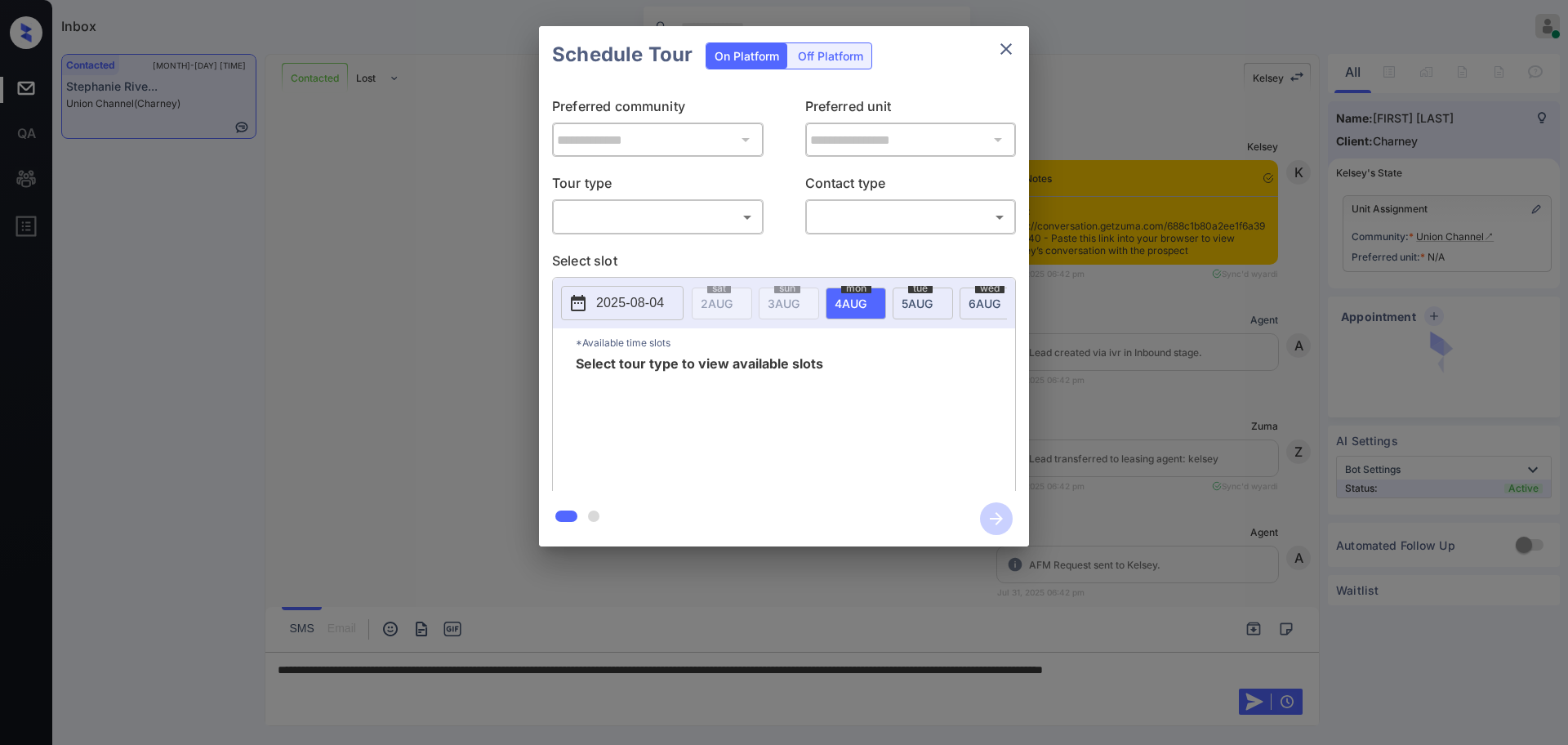 scroll, scrollTop: 0, scrollLeft: 0, axis: both 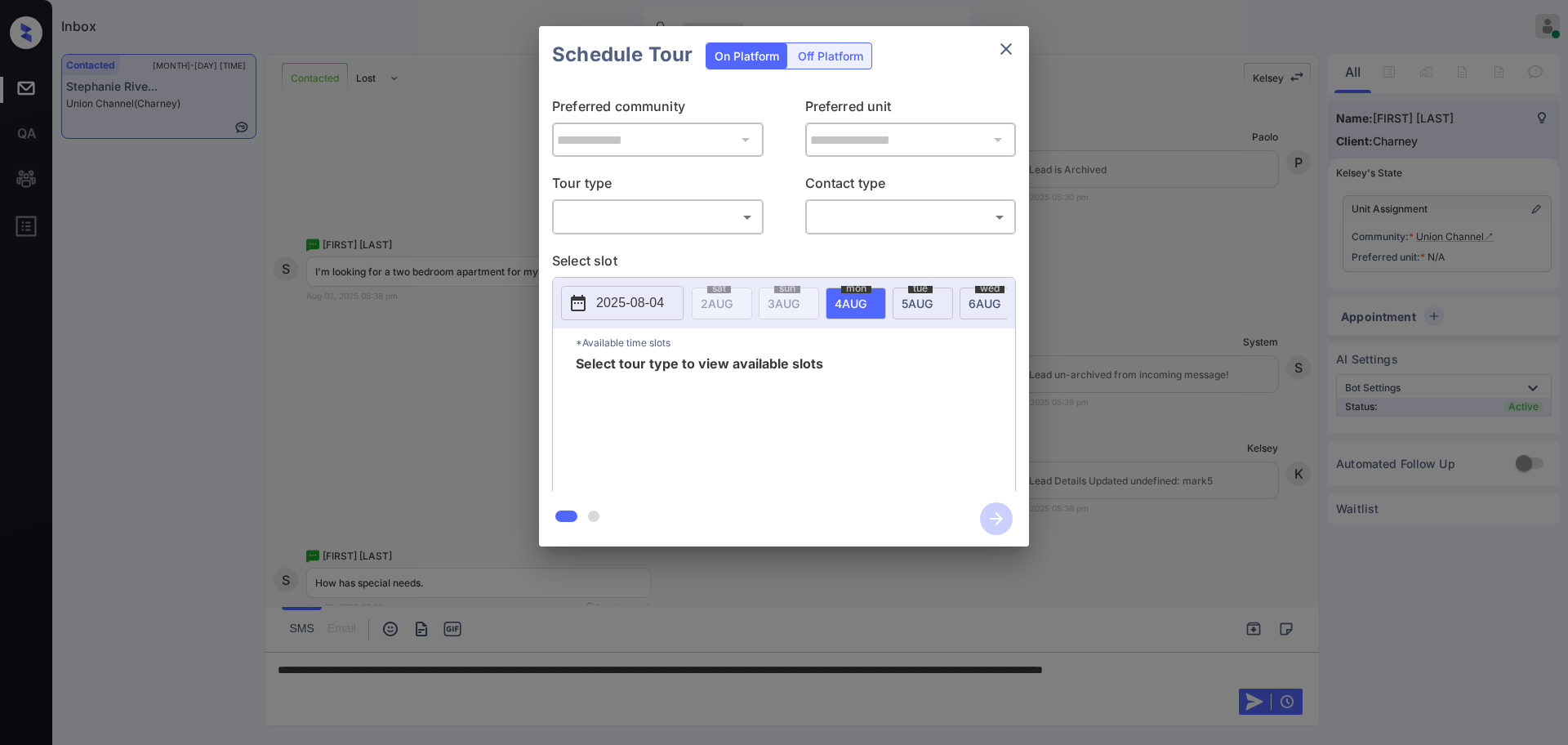 click on "Inbox [FIRST] [LAST] Online Set yourself   offline Set yourself   on break Profile Switch to  dark  mode Sign out Contacted [MONTH]-[DAY] [TIME]   [FIRST] [LAST]... Union Channel  (Charney) Contacted Lost Lead Sentiment: Angry Upon sliding the acknowledgement:  Lead will move to lost stage. * ​ SMS and call option will be set to opt out. AFM will be turned off for the lead. [FIRST] New Message [FIRST] Notes Note: https://conversation.getzuma.com/688c1b80a2ee1f6a39a86640 - Paste this link into your browser to view [FIRST]’s conversation with the prospect [MONTH] [DAY], [YEAR] [TIME]  Sync'd w  yardi [FIRST] New Message Agent Lead created via ivr in Inbound stage. [MONTH] [DAY], [YEAR] [TIME]  A New Message Zuma Lead transferred to leasing agent: [FIRST] [MONTH] [DAY], [YEAR] [TIME]  Sync'd w  yardi [FIRST] New Message Agent AFM Request sent to [FIRST]. [MONTH] [DAY], [YEAR] [TIME]  A New Message IVR Notes Note: Lead routed to [FIRST] because they dialed for Leasing via Zuma IVR [MONTH] [DAY], [YEAR] [TIME]  Sync'd w  yardi [FIRST] New Message [FIRST]    Sync'd w  [FIRST]" at bounding box center [784, 372] 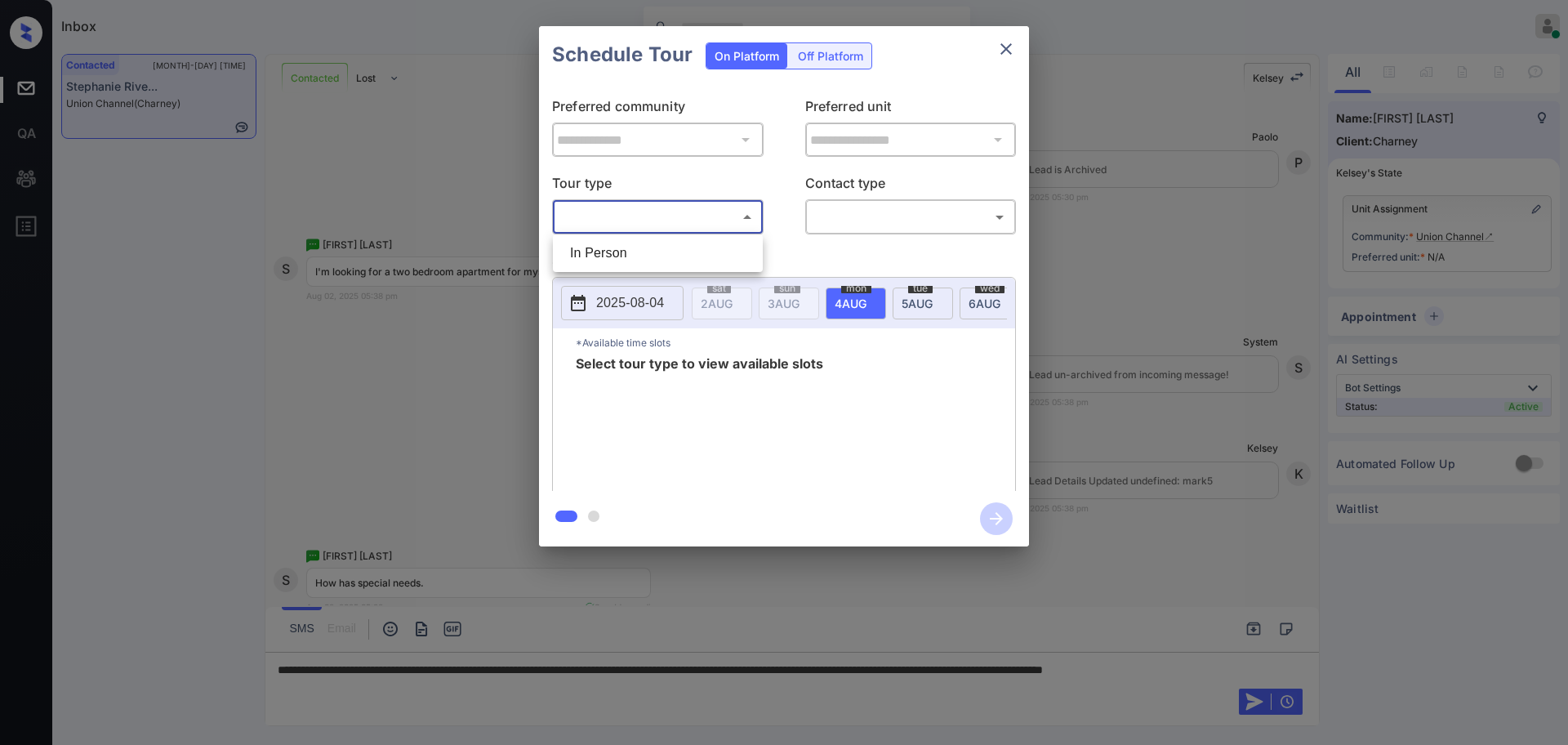 click on "In Person" at bounding box center [657, 253] 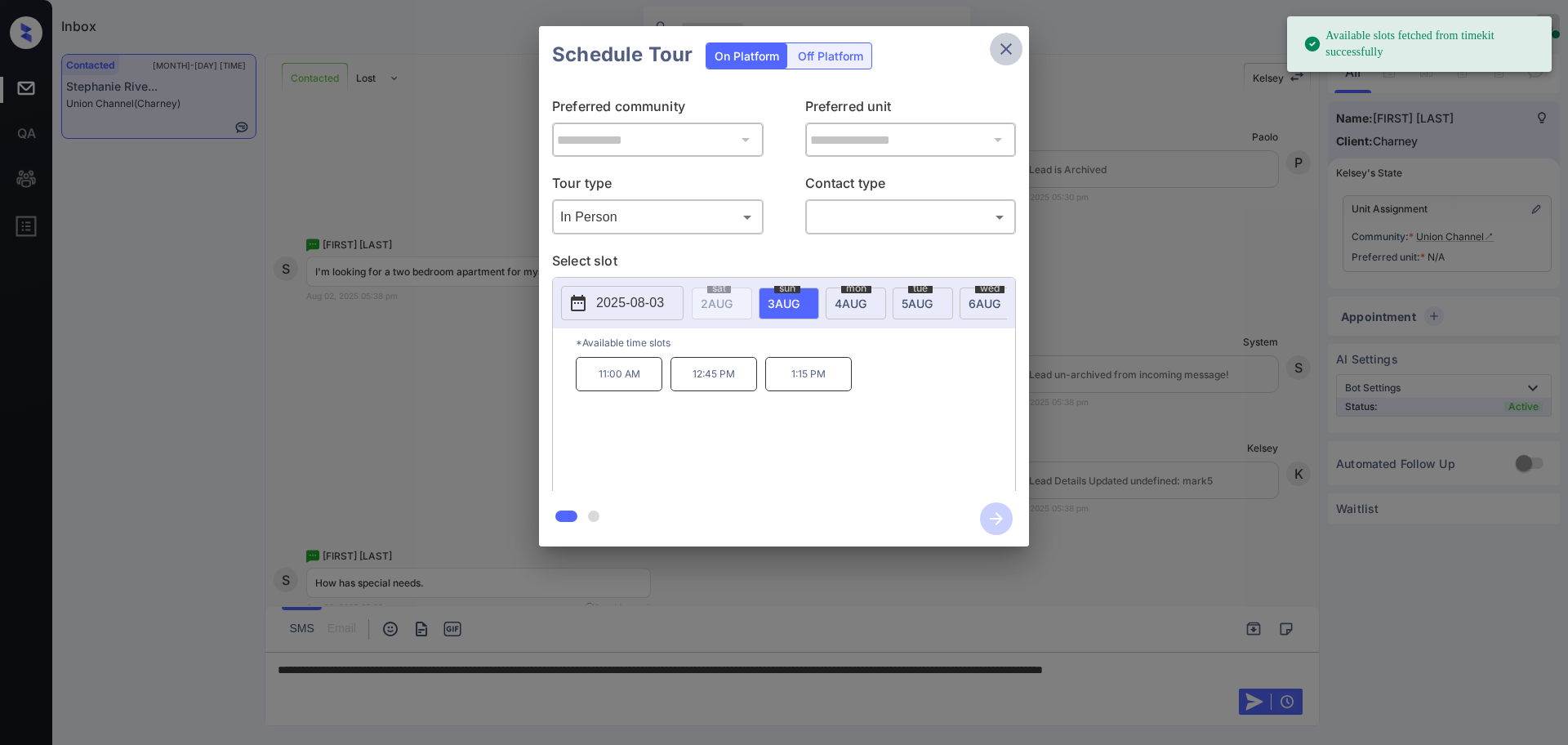 click 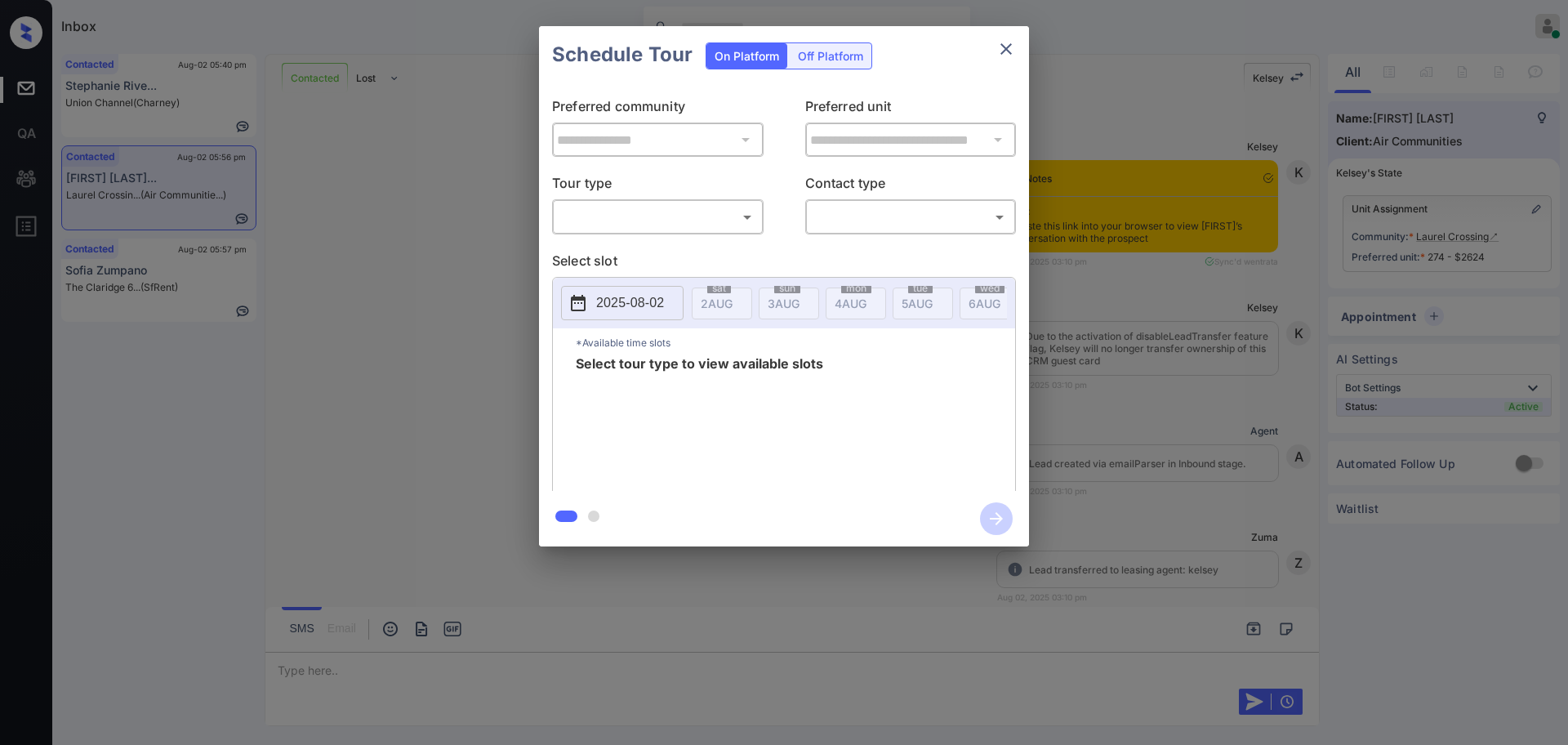 scroll, scrollTop: 0, scrollLeft: 0, axis: both 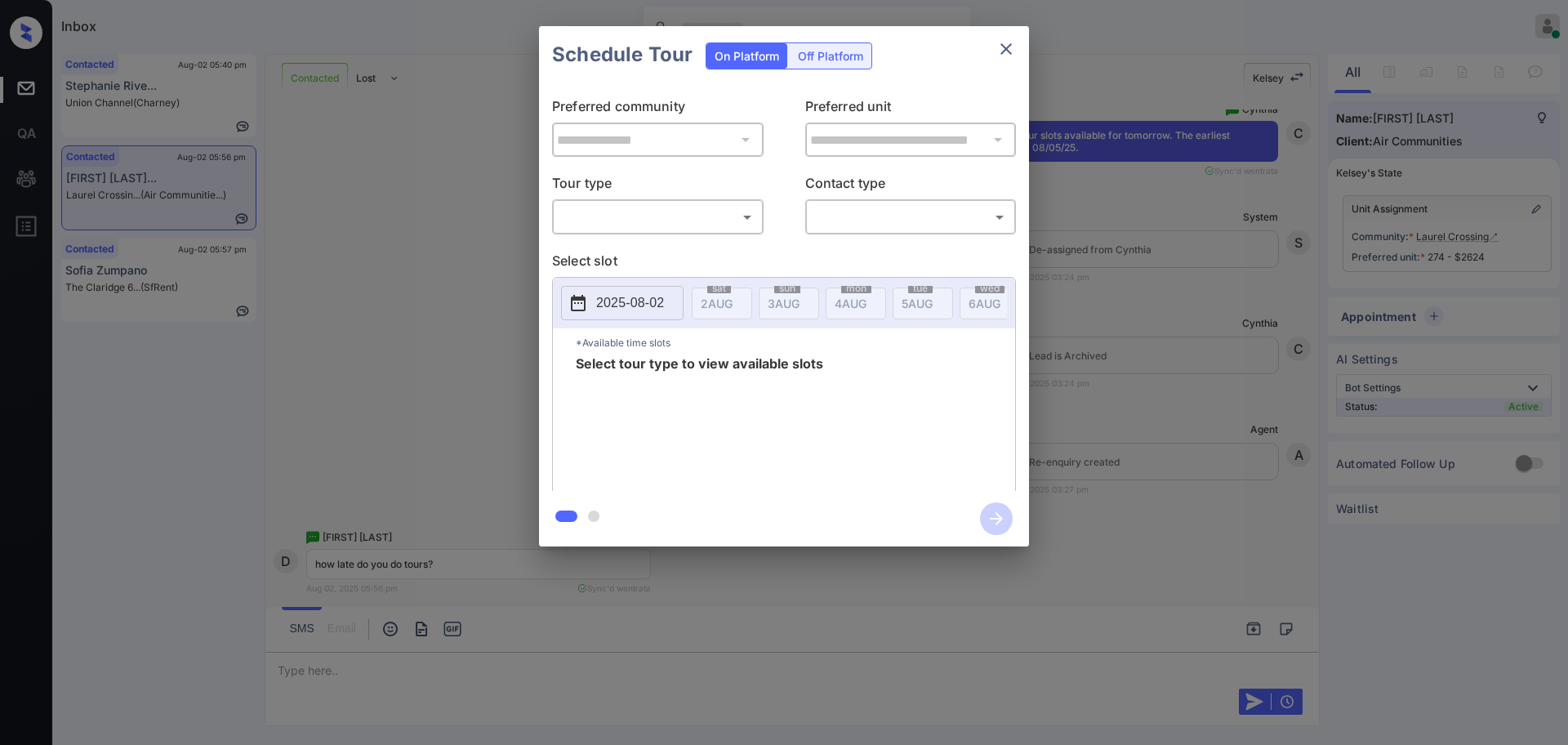 click on "Inbox Danielle Dela Cruz Online Set yourself   offline Set yourself   on break Profile Switch to  dark  mode Sign out Contacted Aug-02 05:40 pm   Stephanie Rive... Union Channel  (Charney) Contacted Aug-02 05:56 pm   Dominick Piega... Laurel Crossin...  (Air Communitie...) Contacted Aug-02 05:57 pm   Sofia Zumpano The Claridge 6...  (SfRent) Contacted Lost Lead Sentiment: Angry Upon sliding the acknowledgement:  Lead will move to lost stage. * ​ SMS and call option will be set to opt out. AFM will be turned off for the lead. Kelsey New Message Kelsey Notes Note: <a href="https://conversation.getzuma.com/688e8ce40b0f3118d9d4d763">https://conversation.getzuma.com/688e8ce40b0f3118d9d4d763</a> - Paste this link into your browser to view Kelsey’s conversation with the prospect Aug 02, 2025 03:10 pm  Sync'd w  entrata K New Message Kelsey Due to the activation of disableLeadTransfer feature flag, Kelsey will no longer transfer ownership of this CRM guest card Aug 02, 2025 03:10 pm K New Message Agent A Zuma Z A" at bounding box center (784, 372) 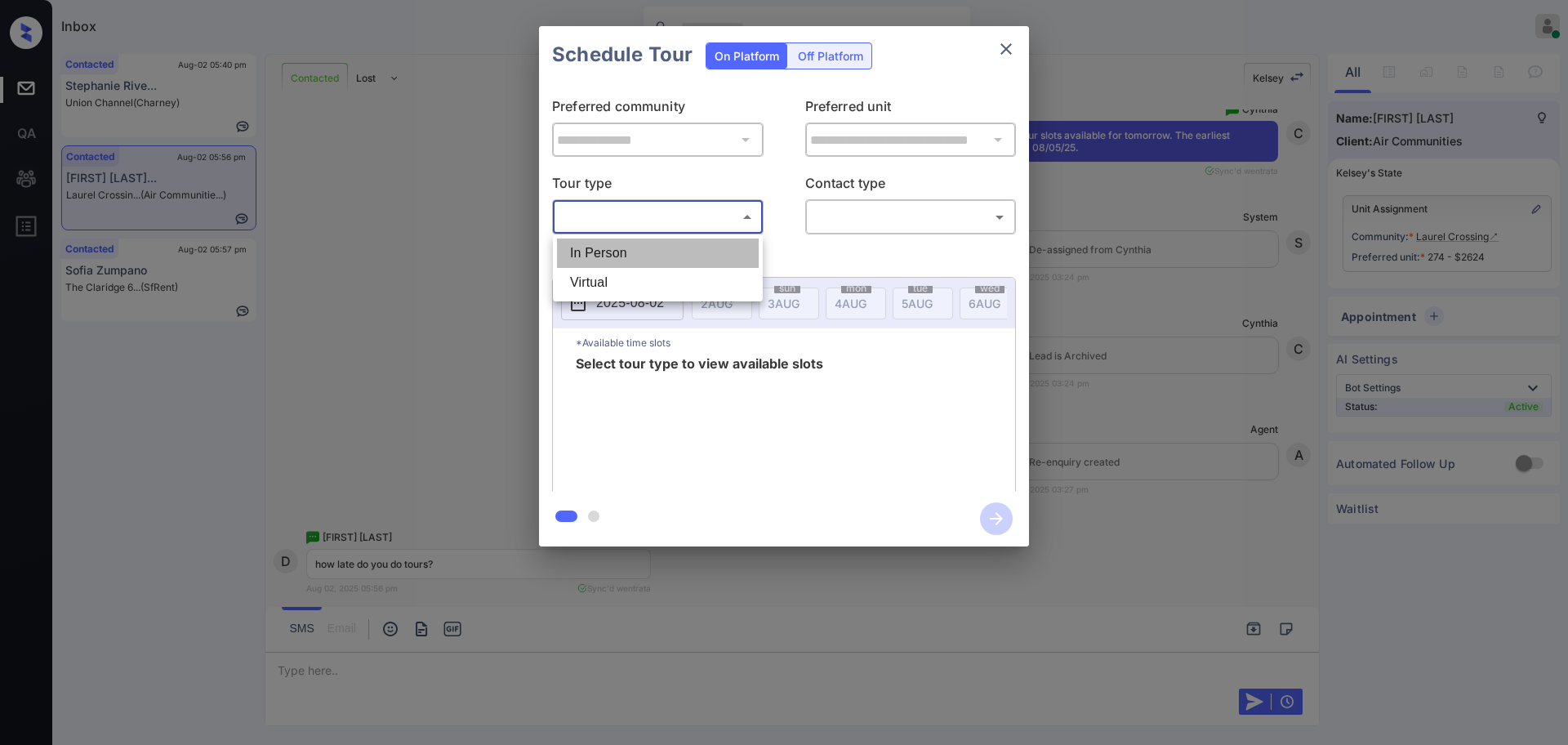 click on "In Person" at bounding box center [657, 253] 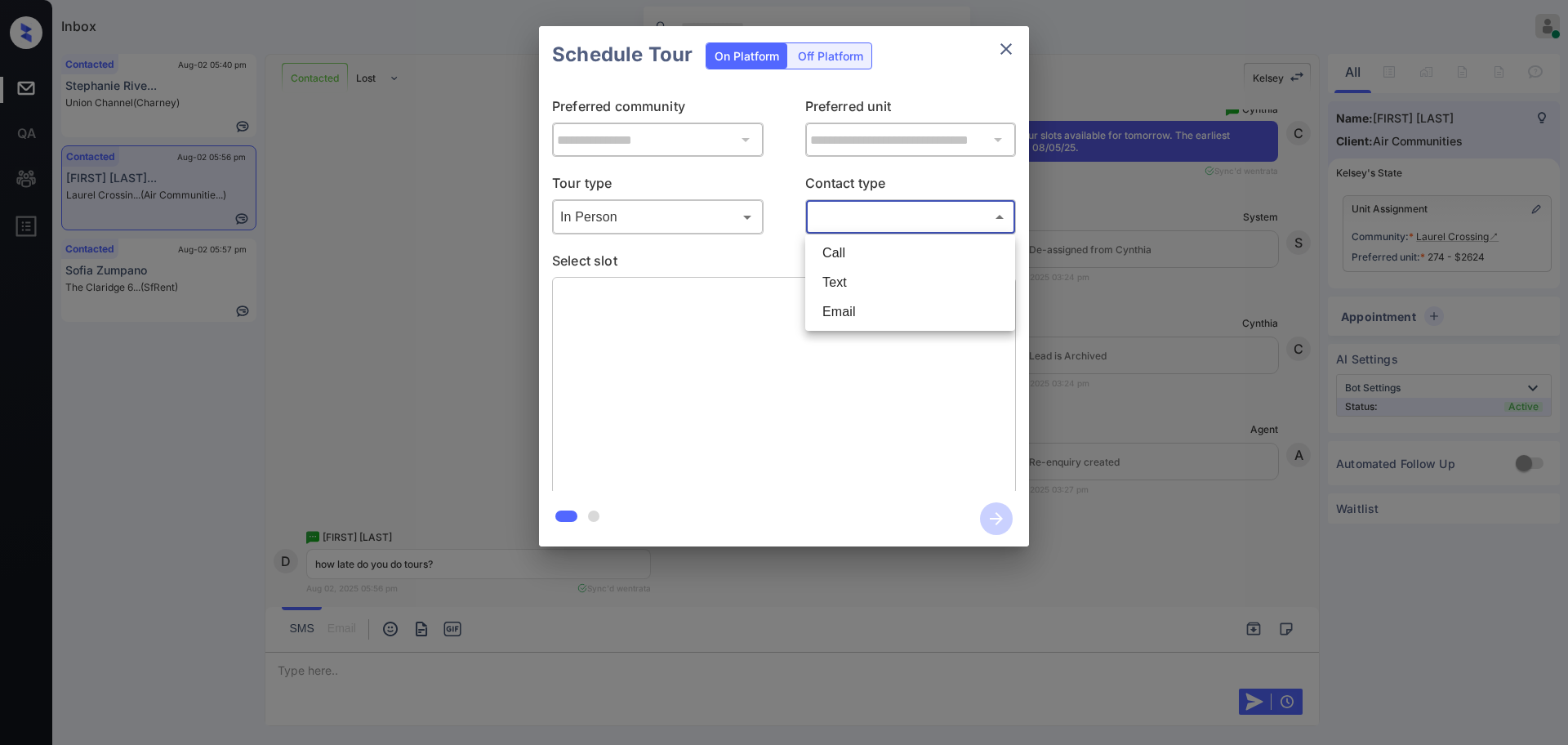 click on "Inbox Danielle Dela Cruz Online Set yourself   offline Set yourself   on break Profile Switch to  dark  mode Sign out Contacted Aug-02 05:40 pm   Stephanie Rive... Union Channel  (Charney) Contacted Aug-02 05:56 pm   Dominick Piega... Laurel Crossin...  (Air Communitie...) Contacted Aug-02 05:57 pm   Sofia Zumpano The Claridge 6...  (SfRent) Contacted Lost Lead Sentiment: Angry Upon sliding the acknowledgement:  Lead will move to lost stage. * ​ SMS and call option will be set to opt out. AFM will be turned off for the lead. Kelsey New Message Kelsey Notes Note: <a href="https://conversation.getzuma.com/688e8ce40b0f3118d9d4d763">https://conversation.getzuma.com/688e8ce40b0f3118d9d4d763</a> - Paste this link into your browser to view Kelsey’s conversation with the prospect Aug 02, 2025 03:10 pm  Sync'd w  entrata K New Message Kelsey Due to the activation of disableLeadTransfer feature flag, Kelsey will no longer transfer ownership of this CRM guest card Aug 02, 2025 03:10 pm K New Message Agent A Zuma Z A" at bounding box center [784, 372] 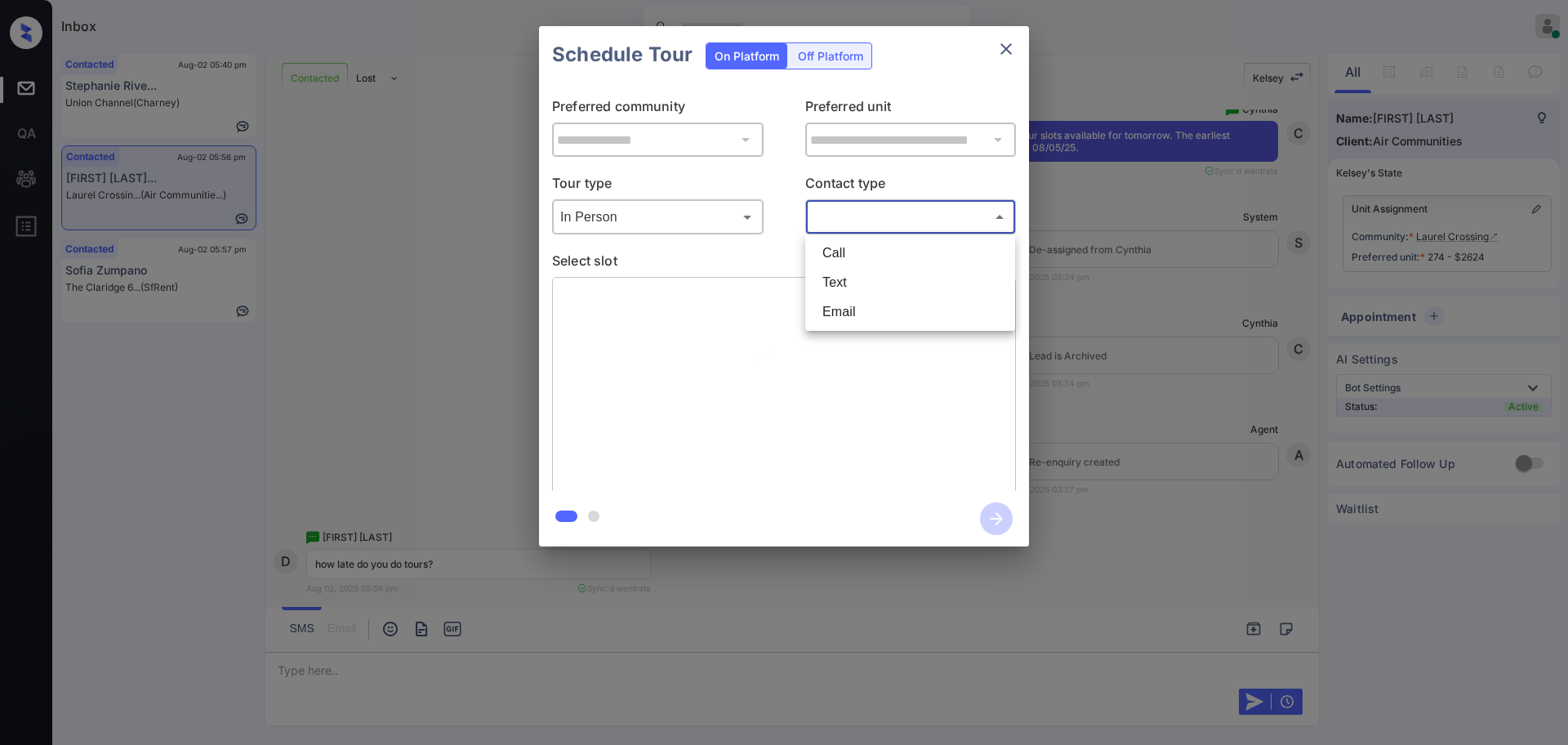 click on "Text" at bounding box center (910, 283) 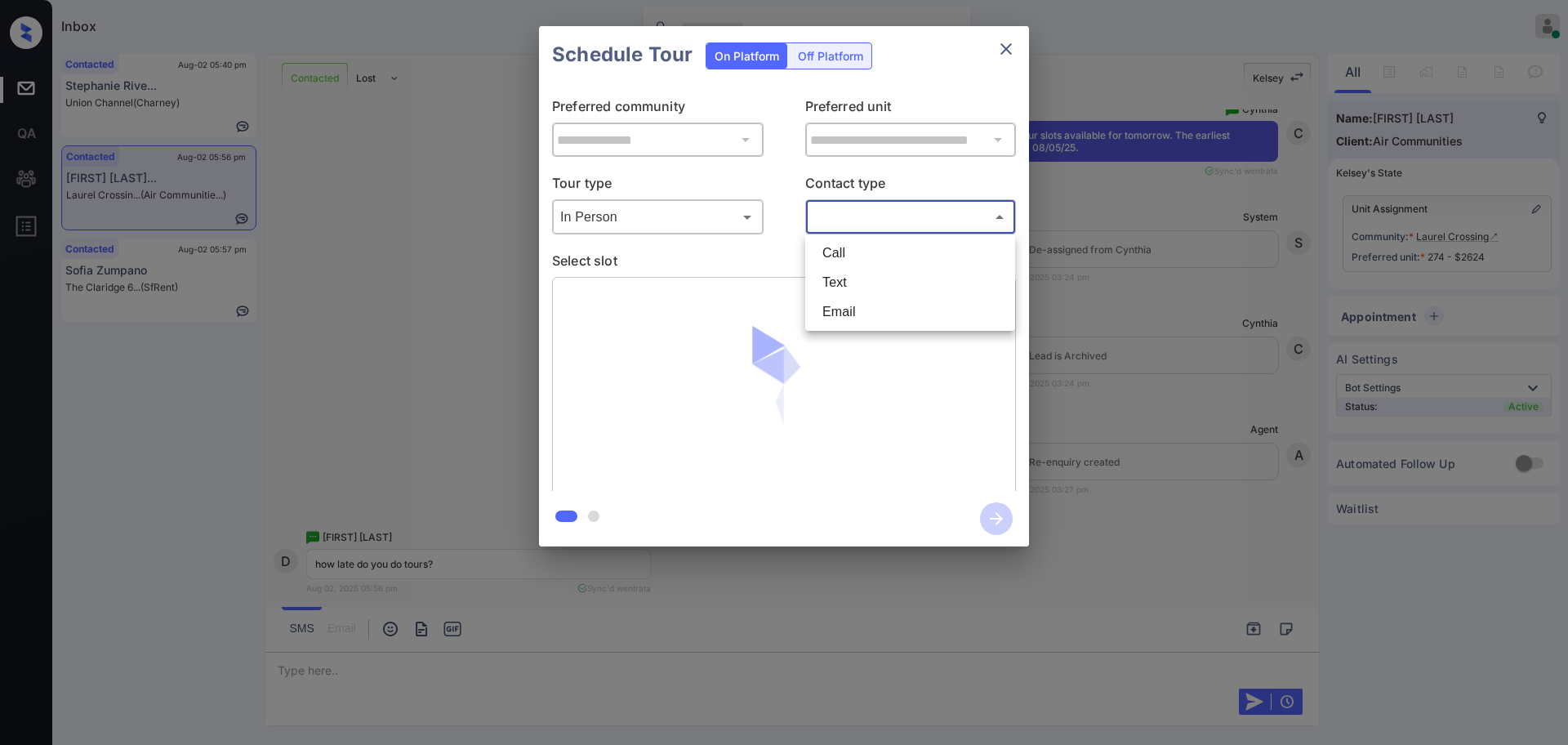type on "****" 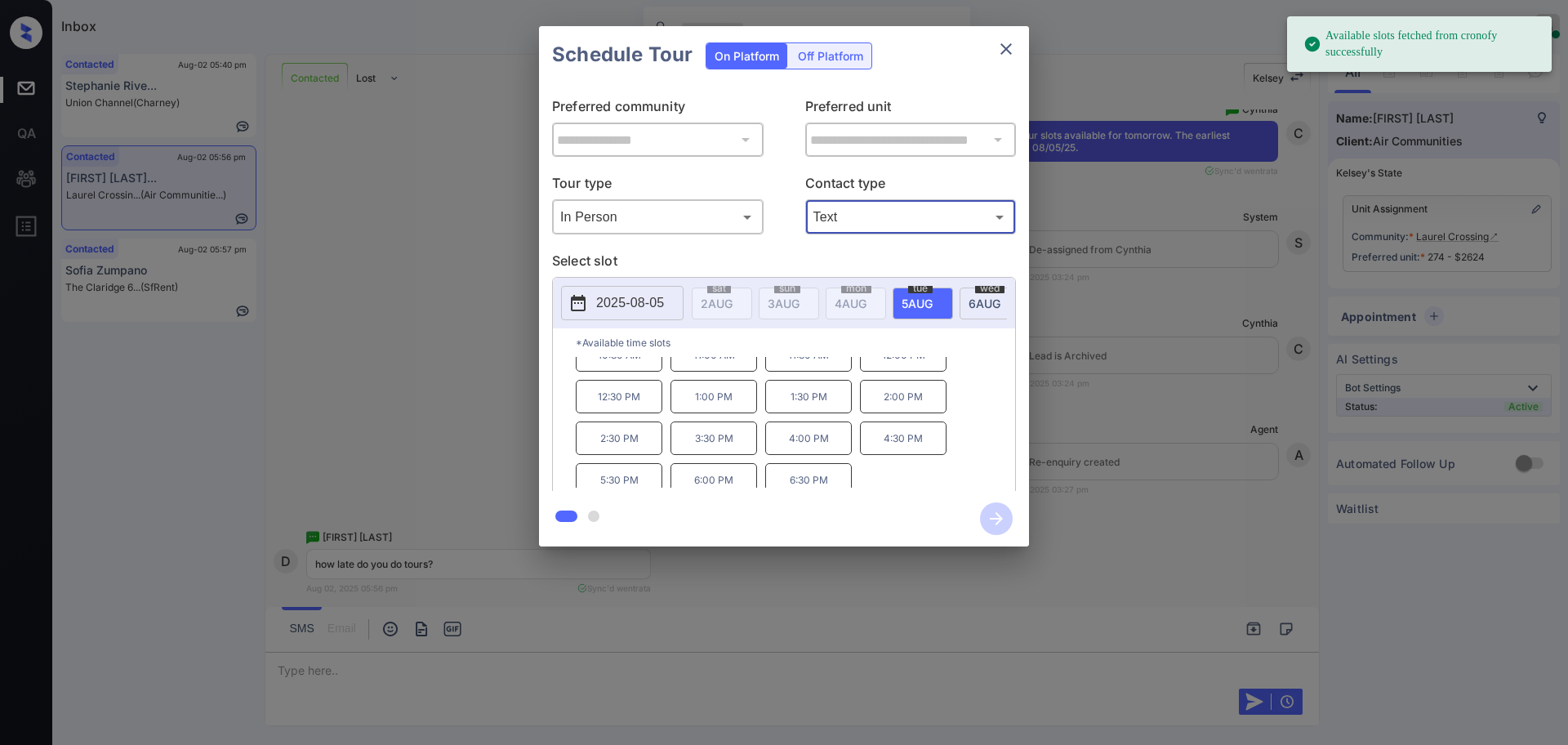 scroll, scrollTop: 28, scrollLeft: 0, axis: vertical 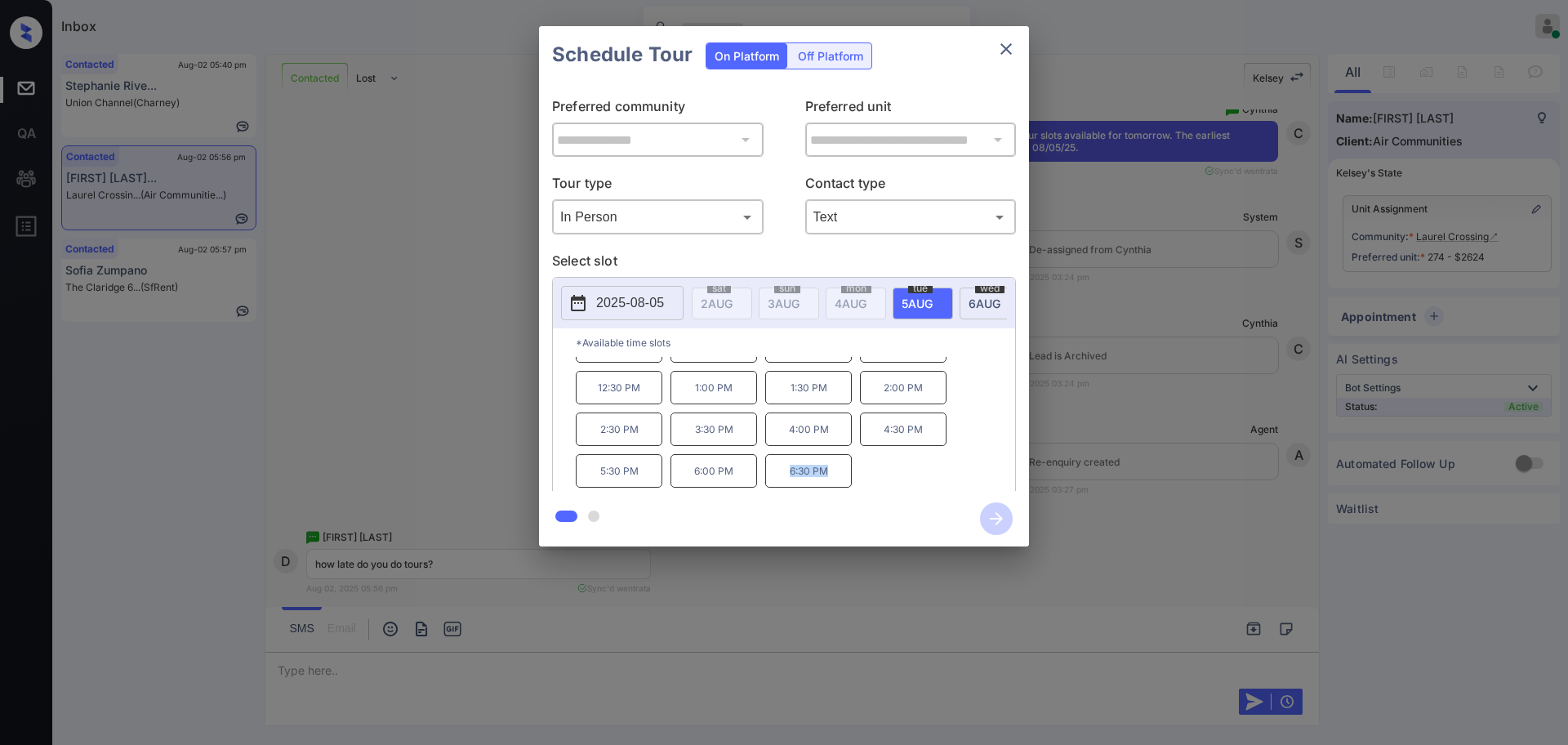 drag, startPoint x: 846, startPoint y: 483, endPoint x: 855, endPoint y: 483, distance: 9 